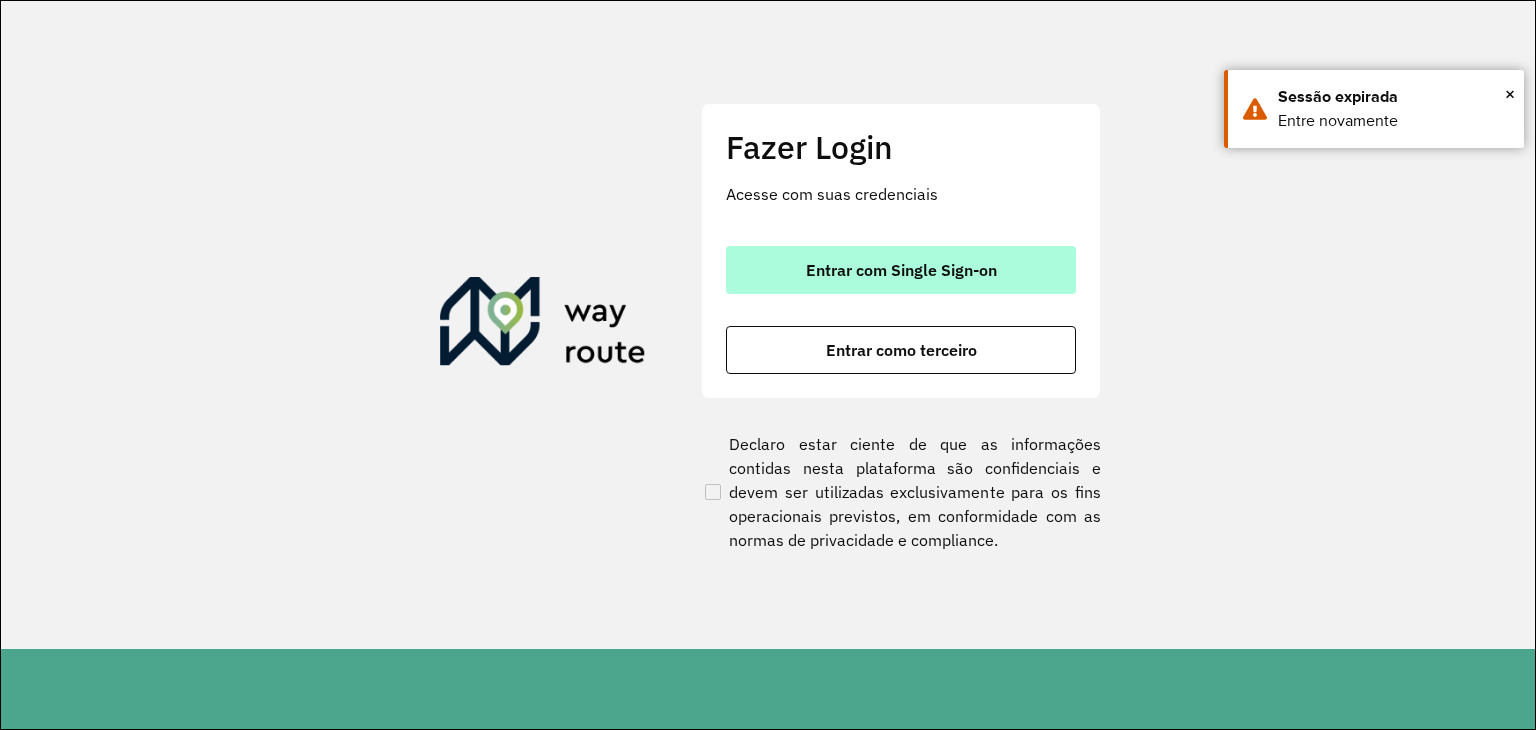 scroll, scrollTop: 0, scrollLeft: 0, axis: both 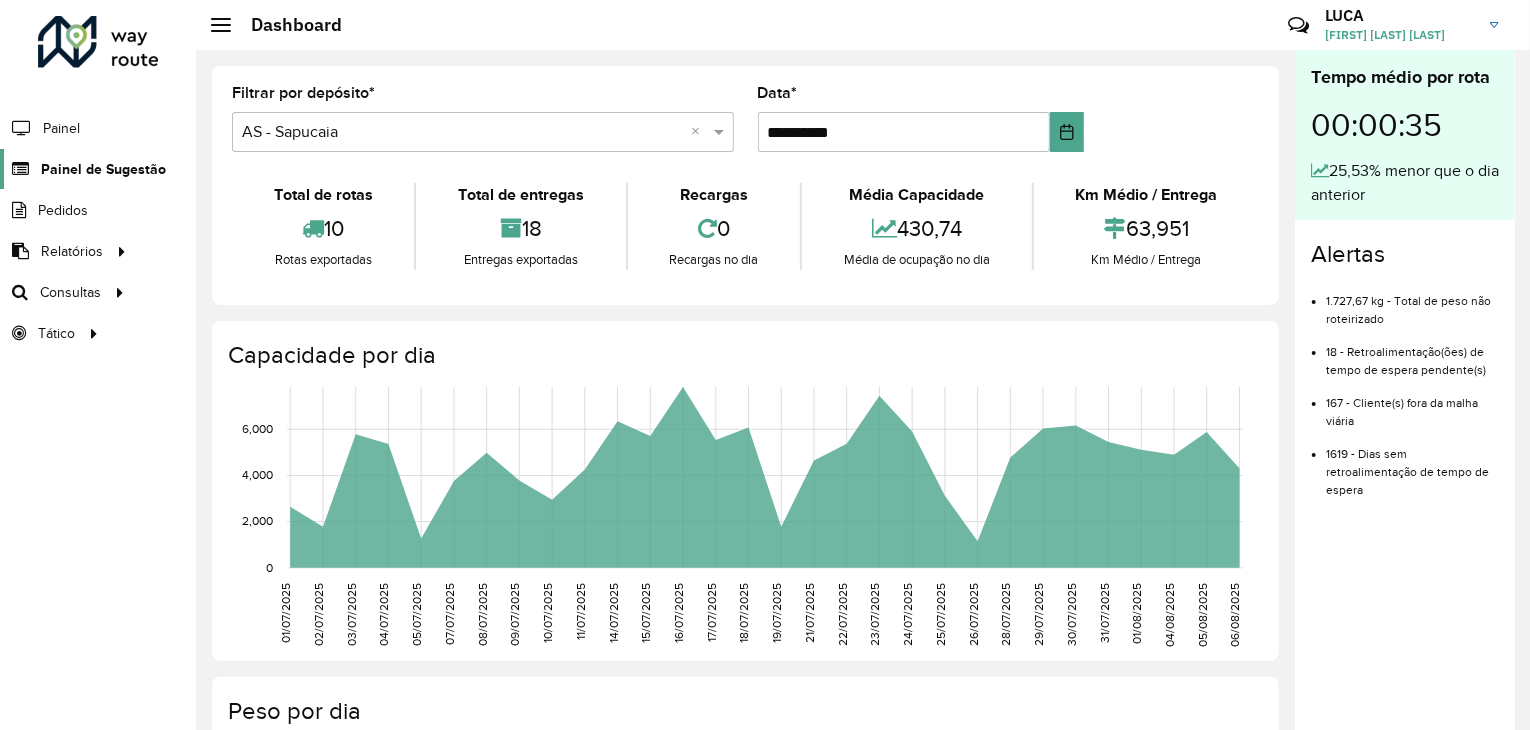 click on "Painel de Sugestão" 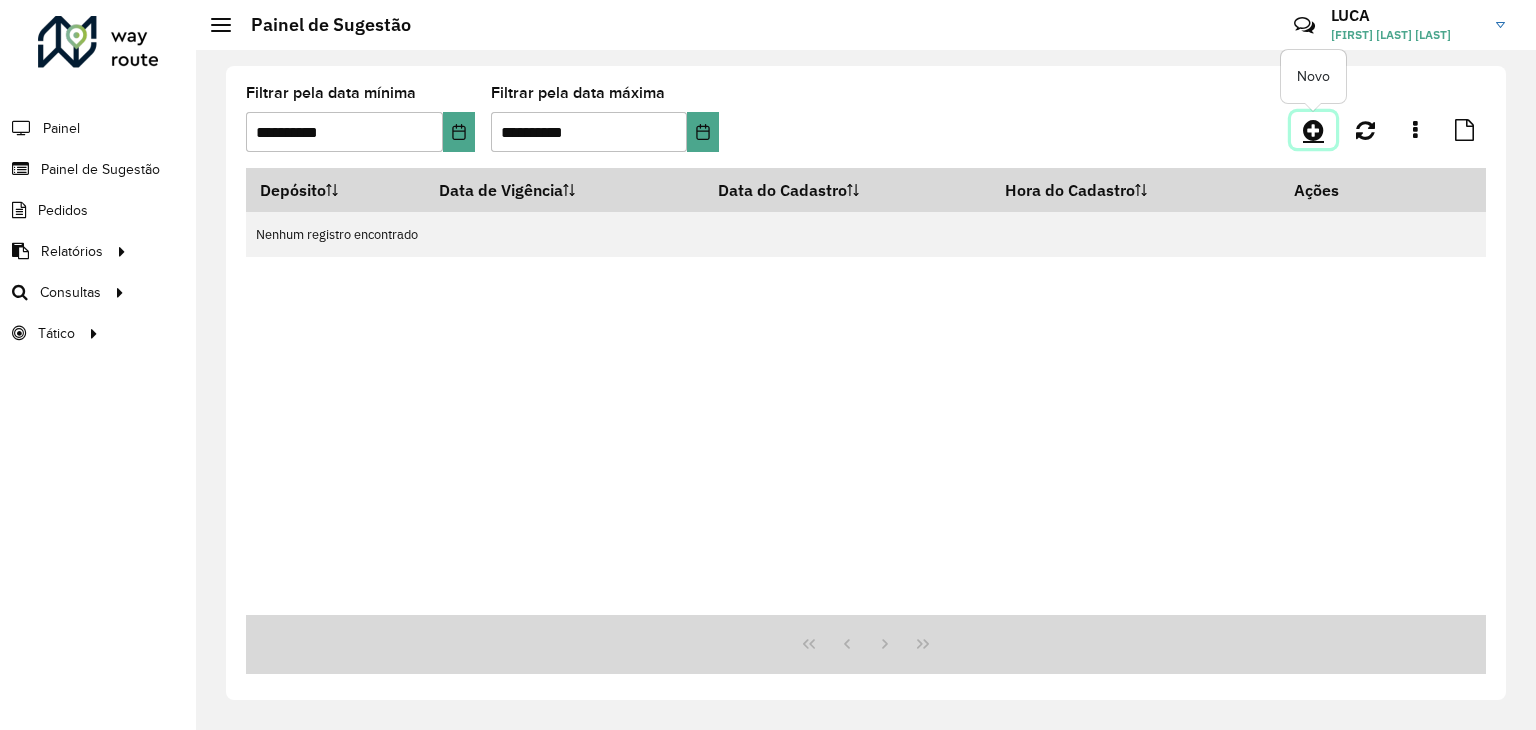 click 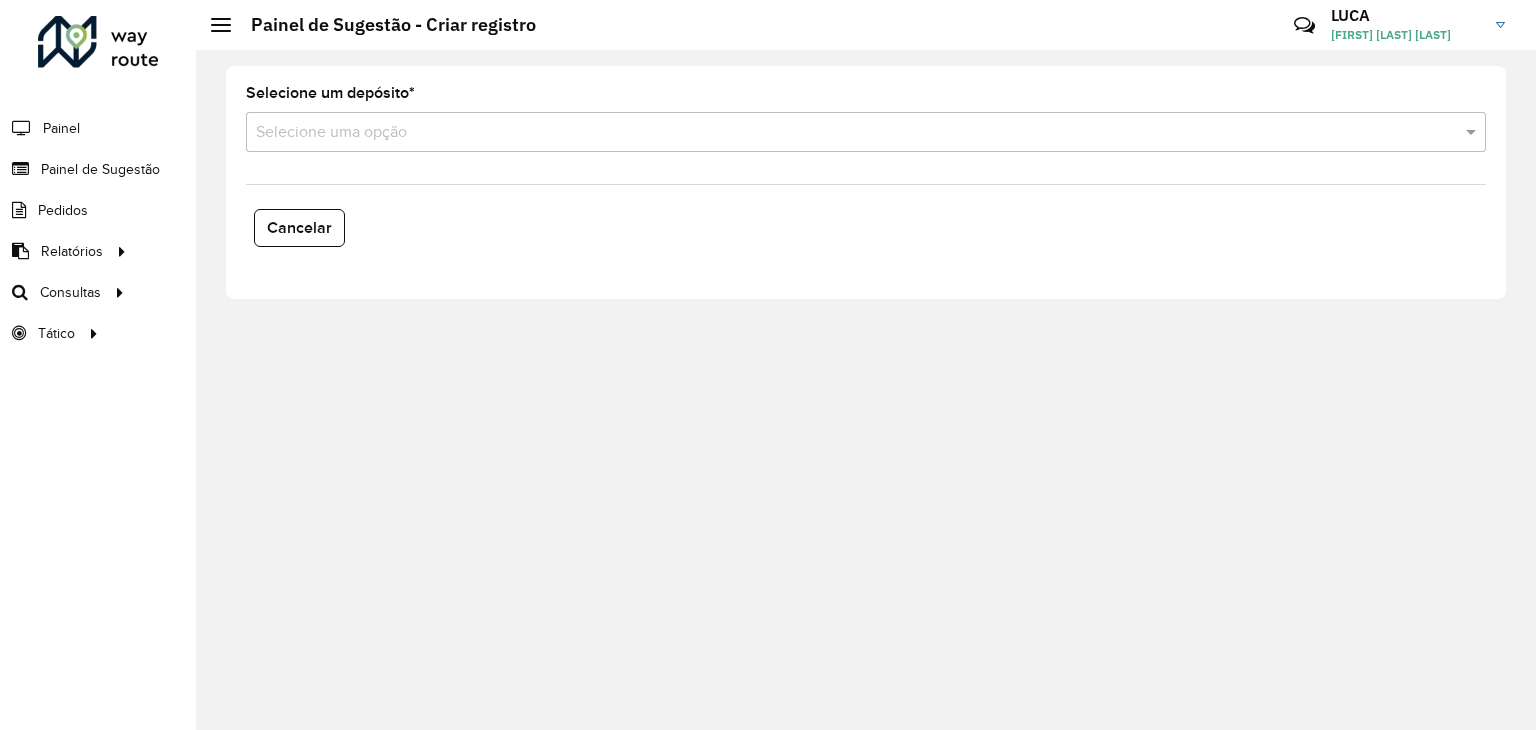 click at bounding box center (846, 133) 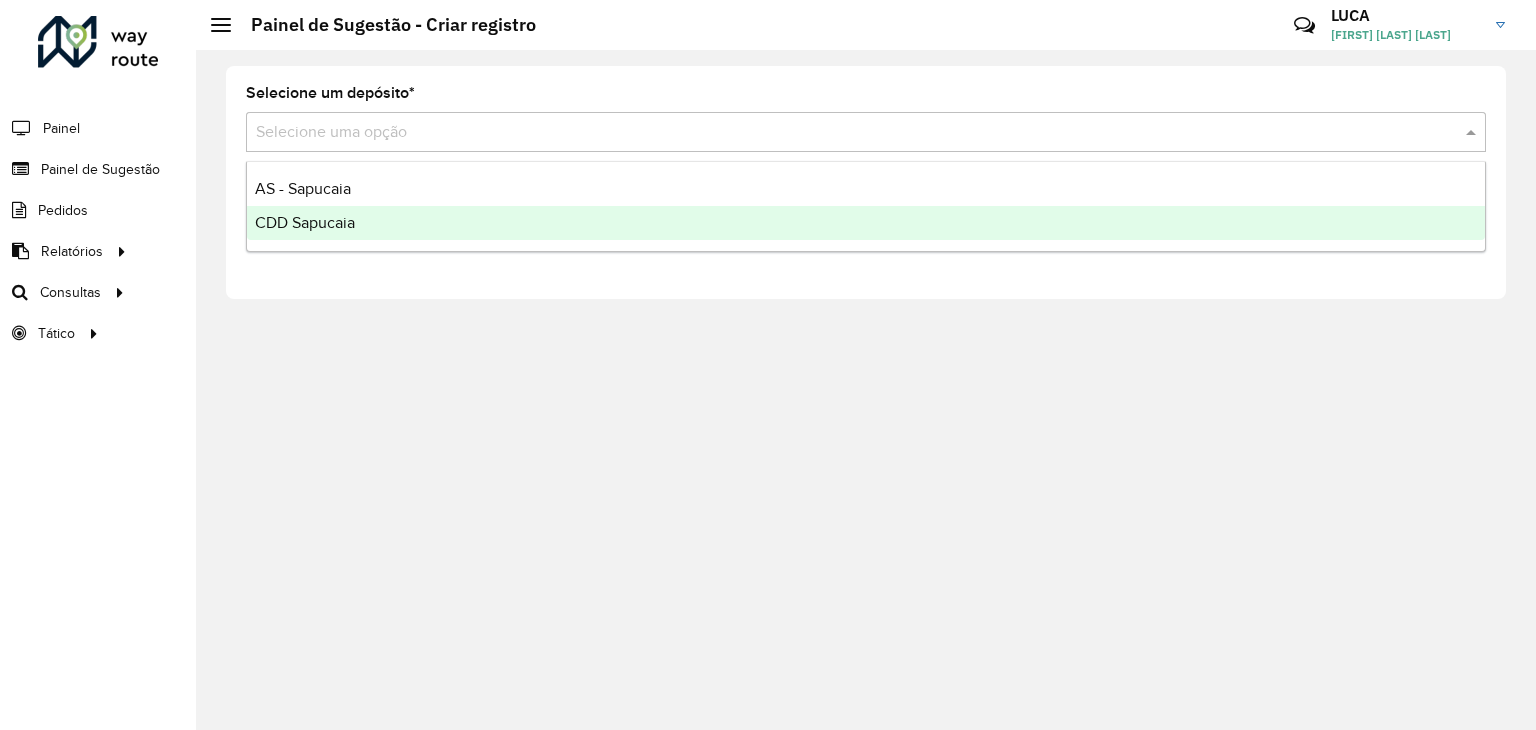 click on "CDD Sapucaia" at bounding box center [866, 223] 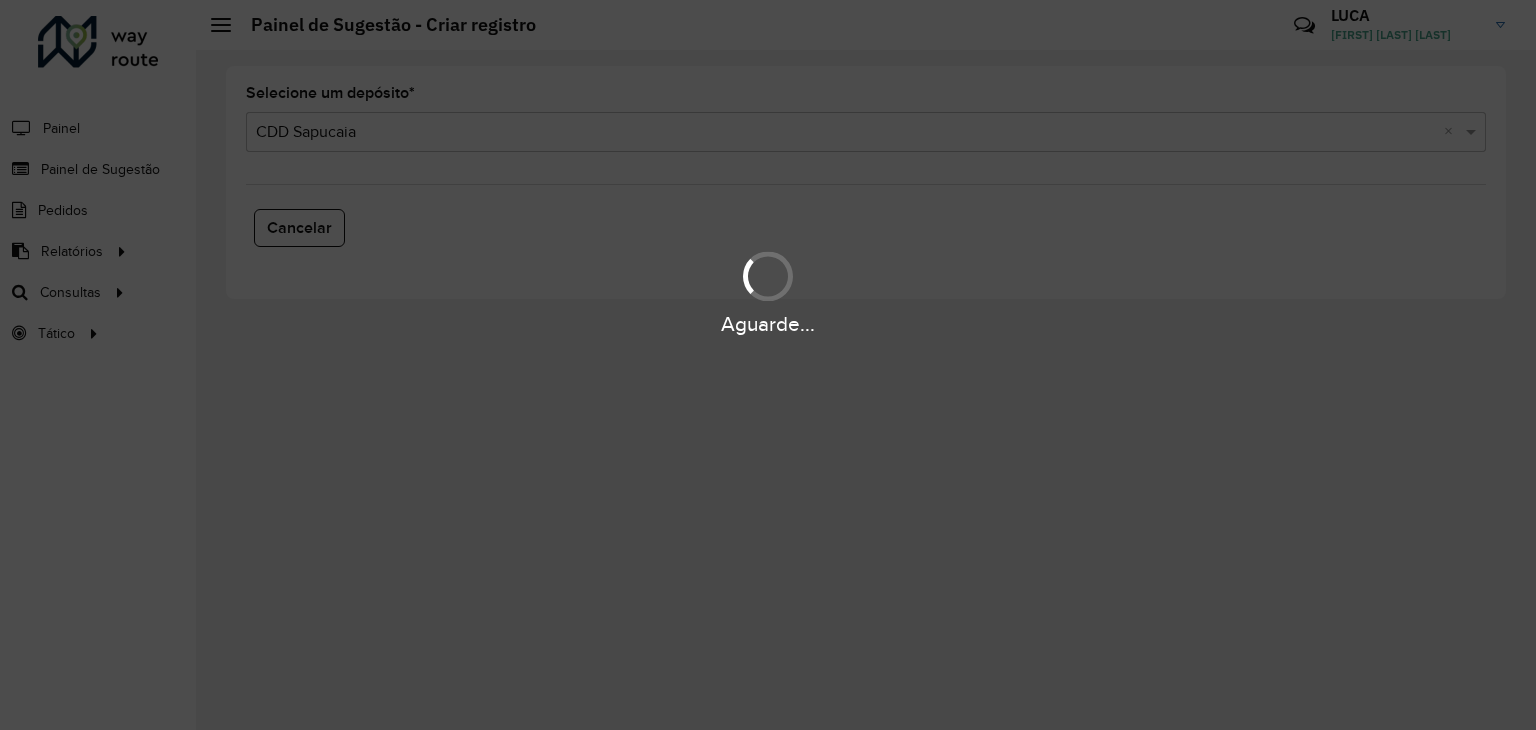 click on "Aguarde..." at bounding box center (768, 365) 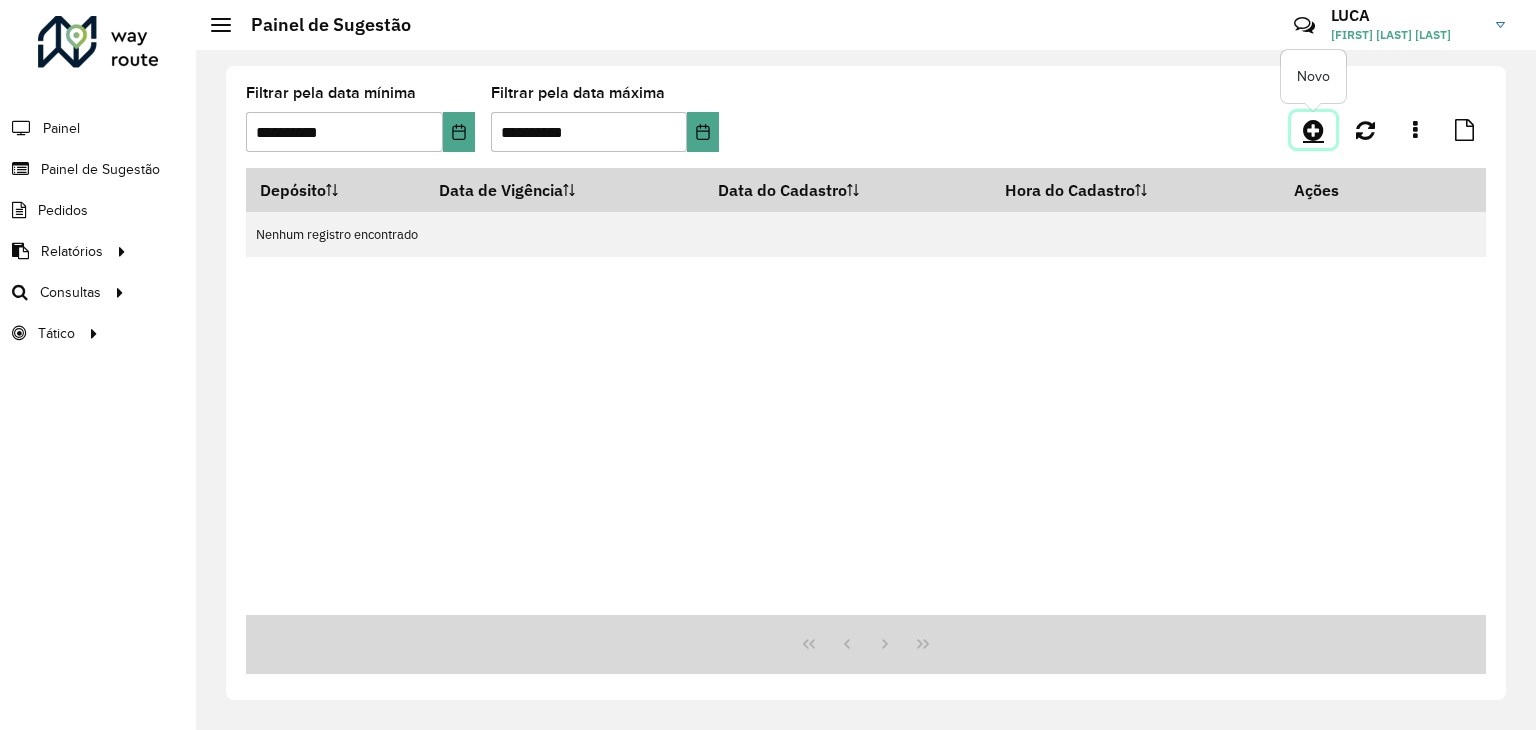 click 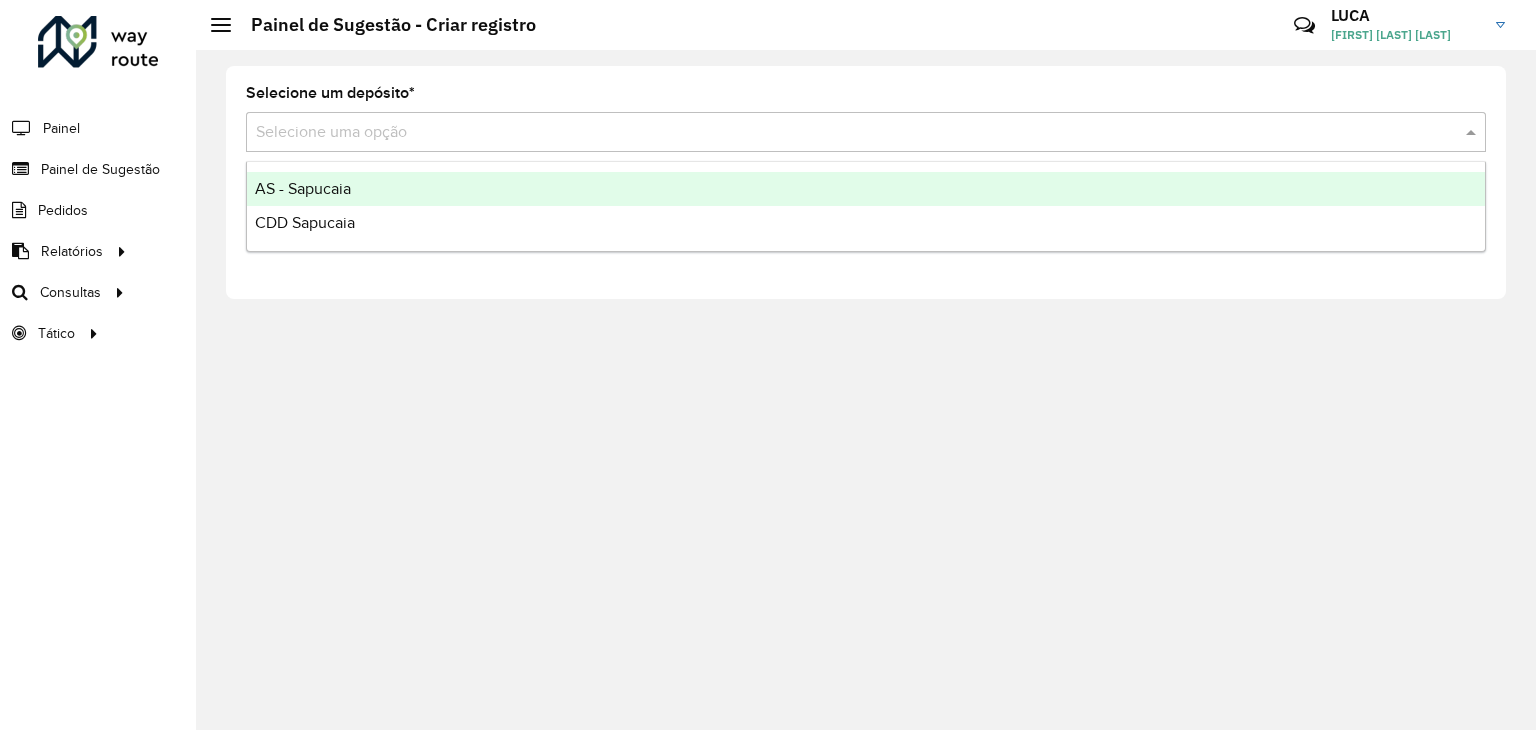 click on "Selecione uma opção" at bounding box center [866, 132] 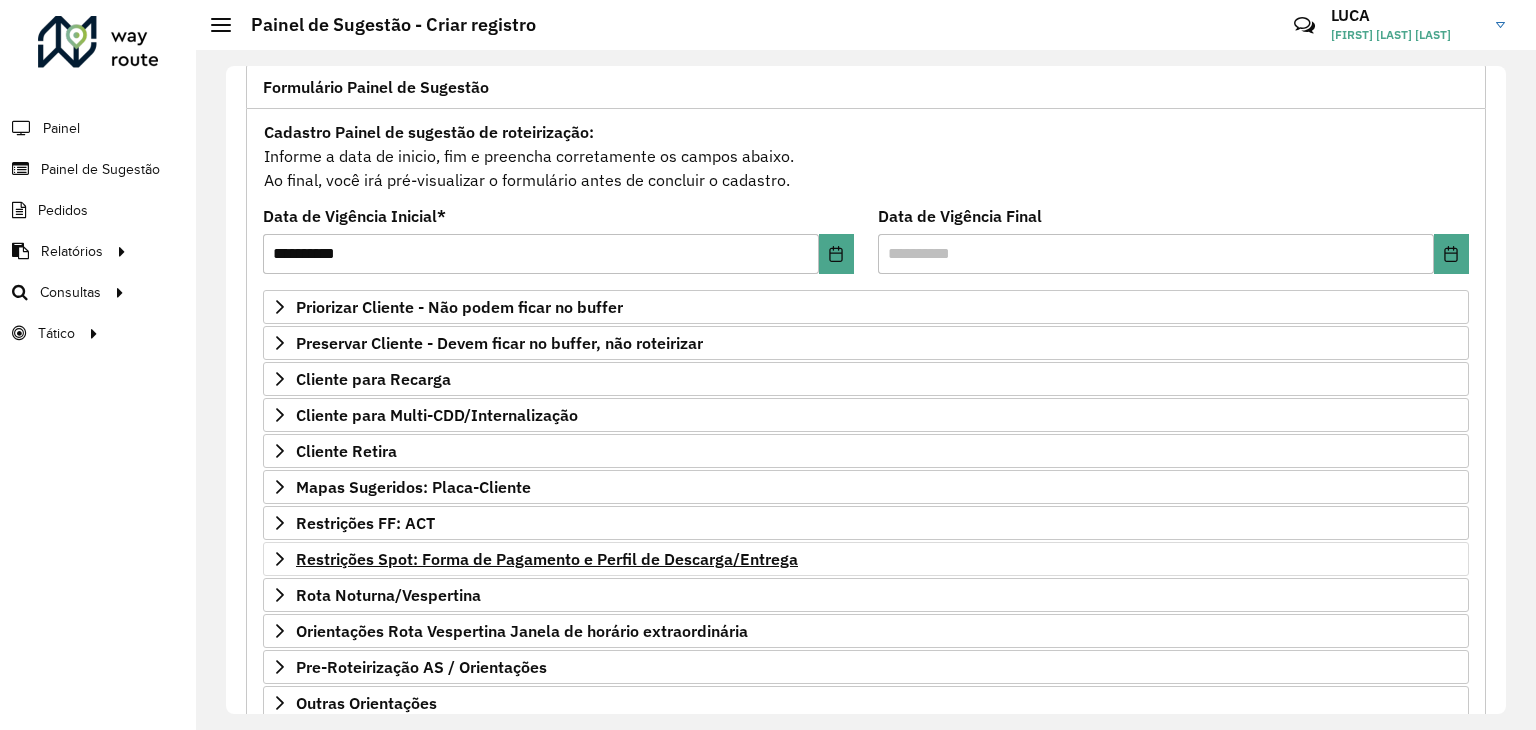 scroll, scrollTop: 260, scrollLeft: 0, axis: vertical 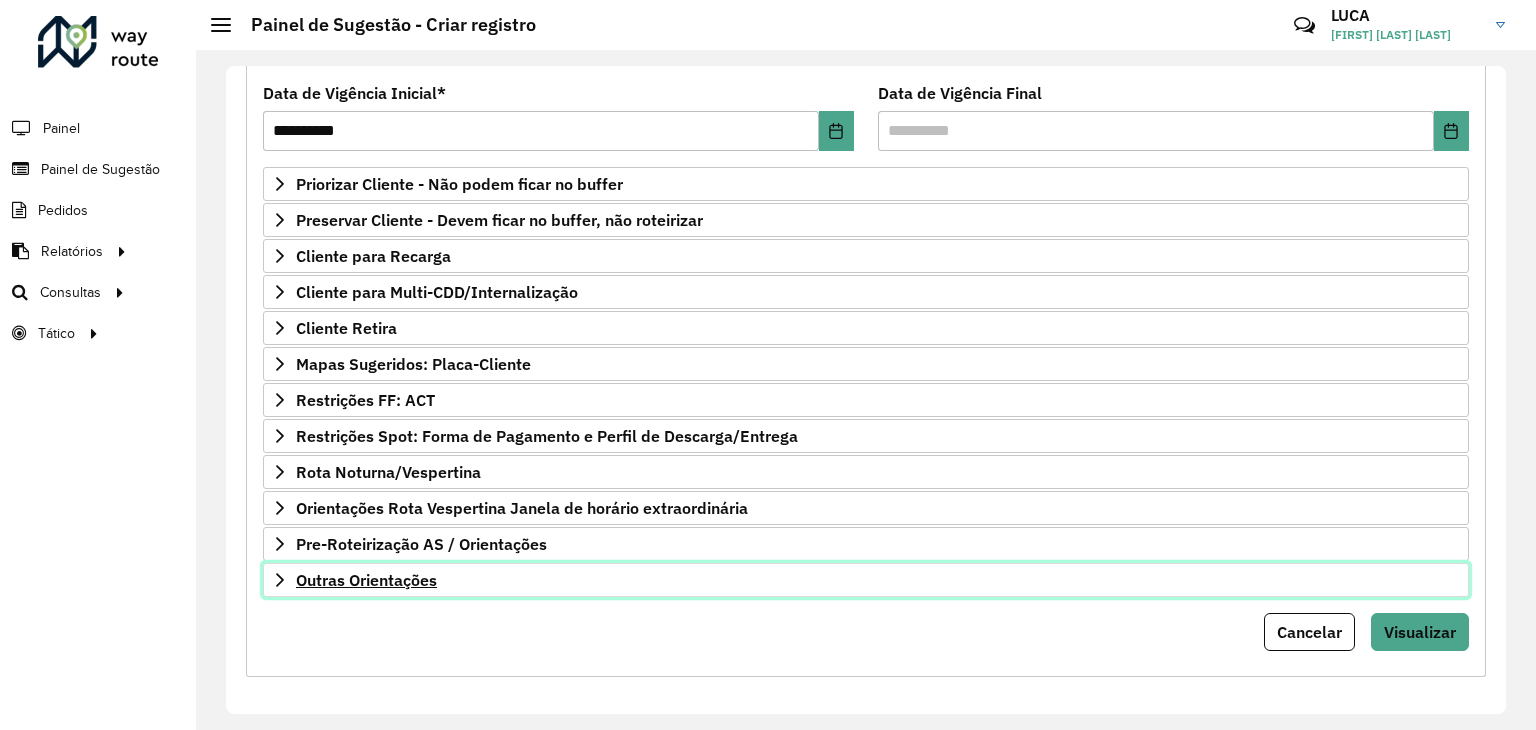 click on "Outras Orientações" at bounding box center [366, 580] 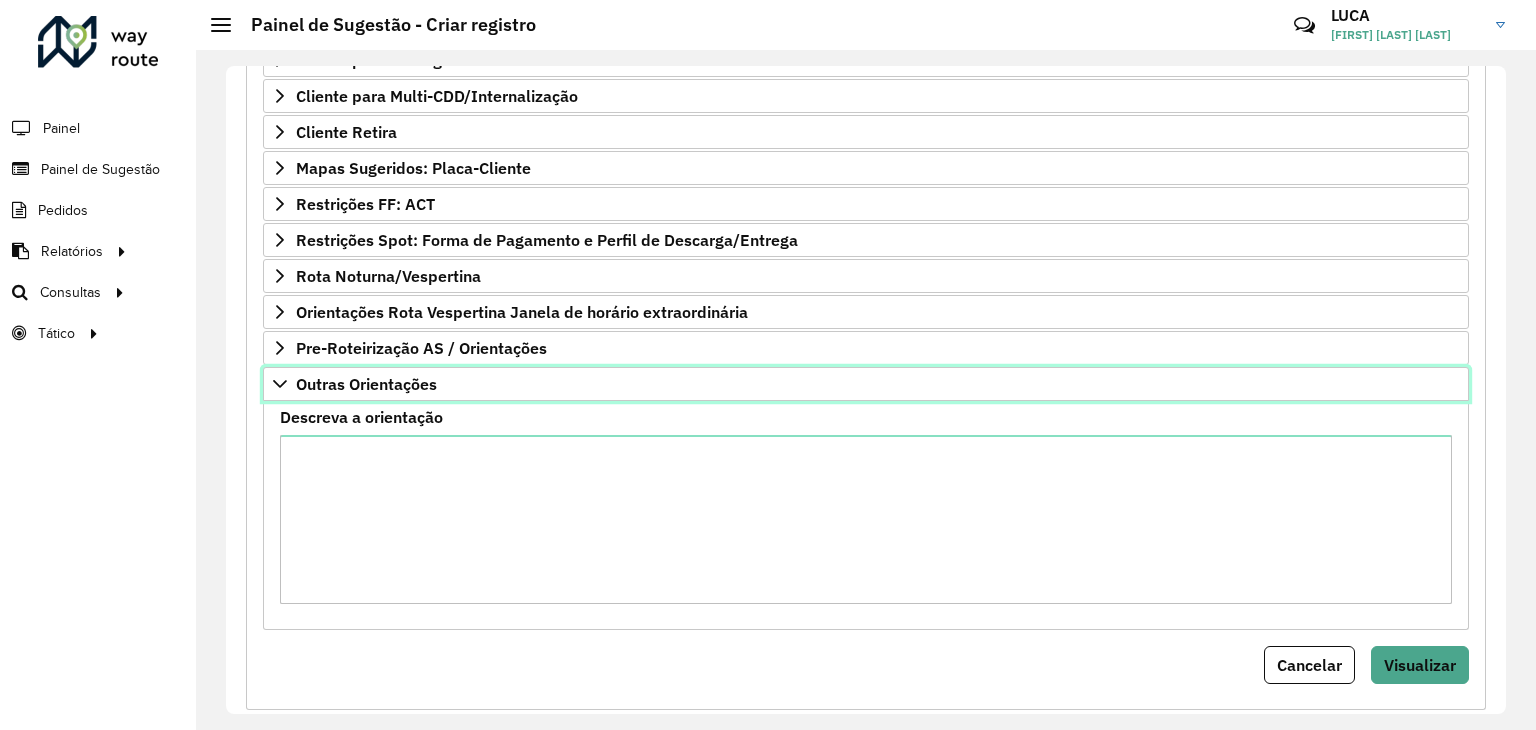 scroll, scrollTop: 460, scrollLeft: 0, axis: vertical 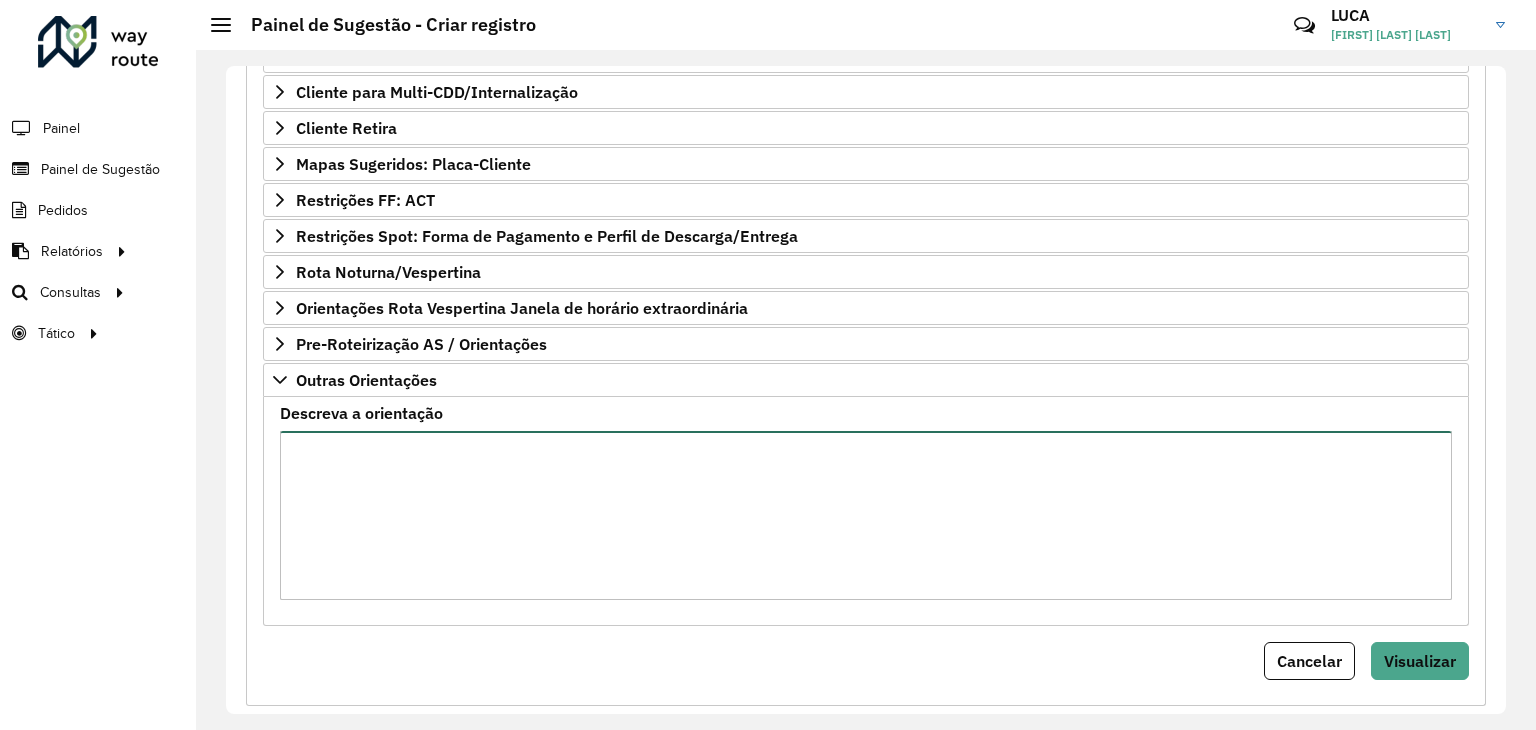 click on "Descreva a orientação" at bounding box center [866, 515] 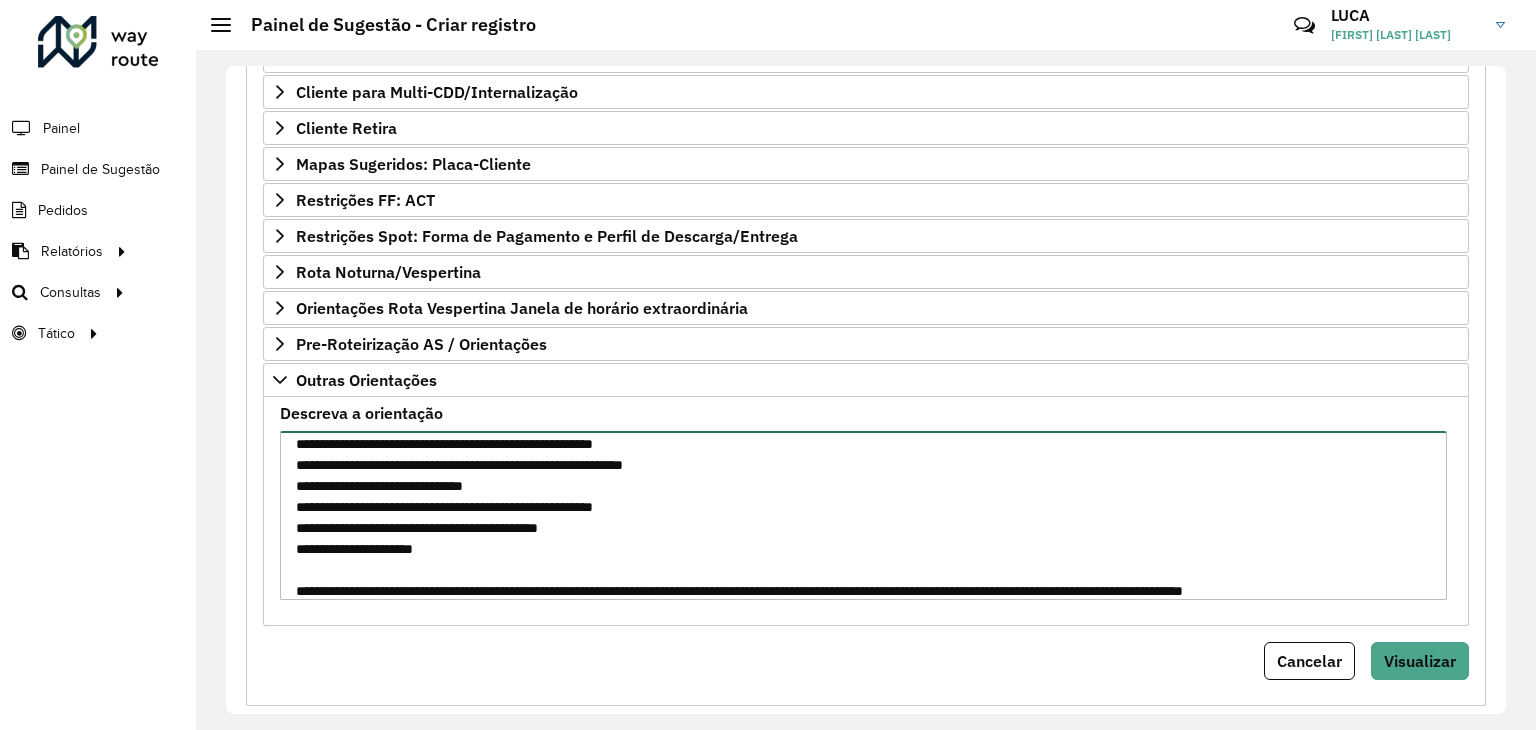 scroll, scrollTop: 218, scrollLeft: 0, axis: vertical 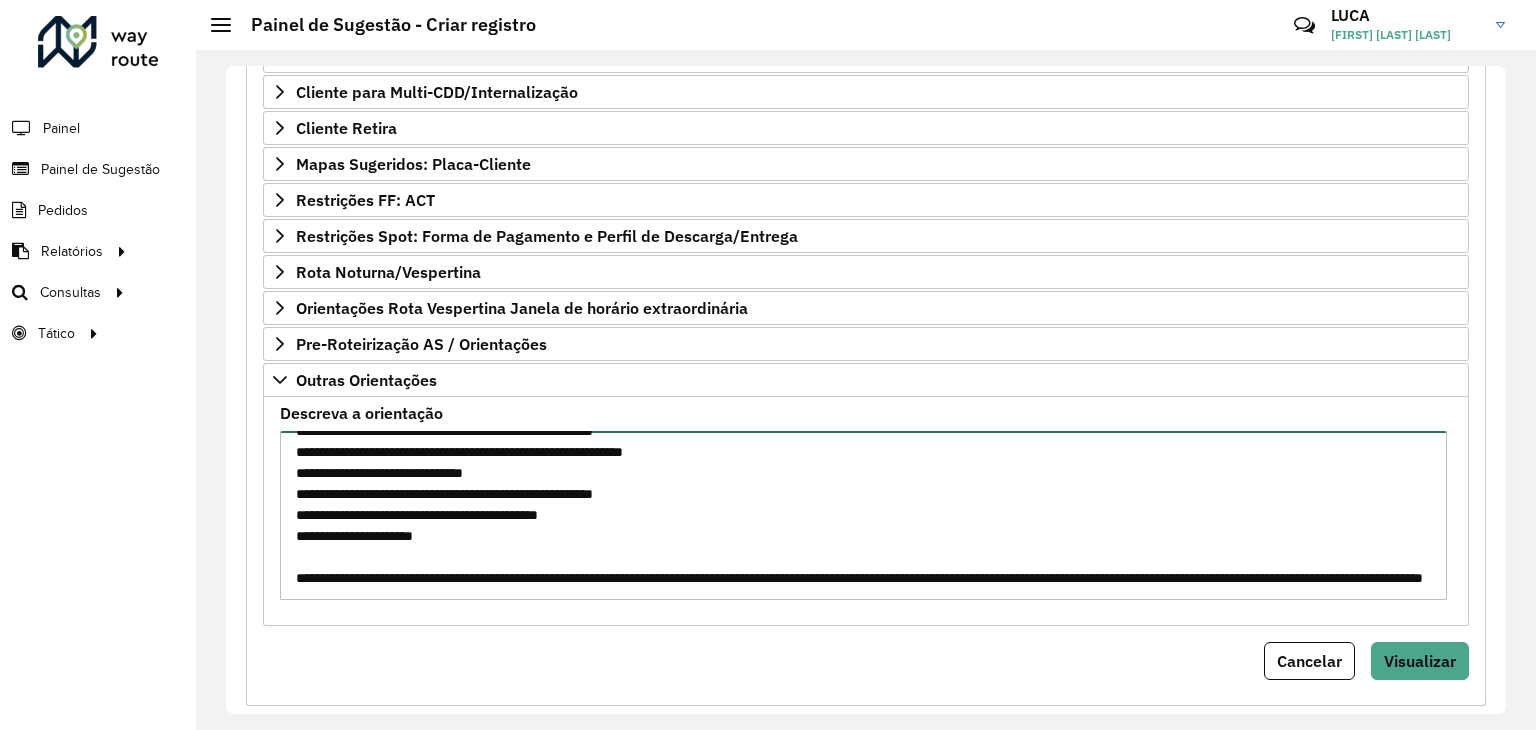 type on "**********" 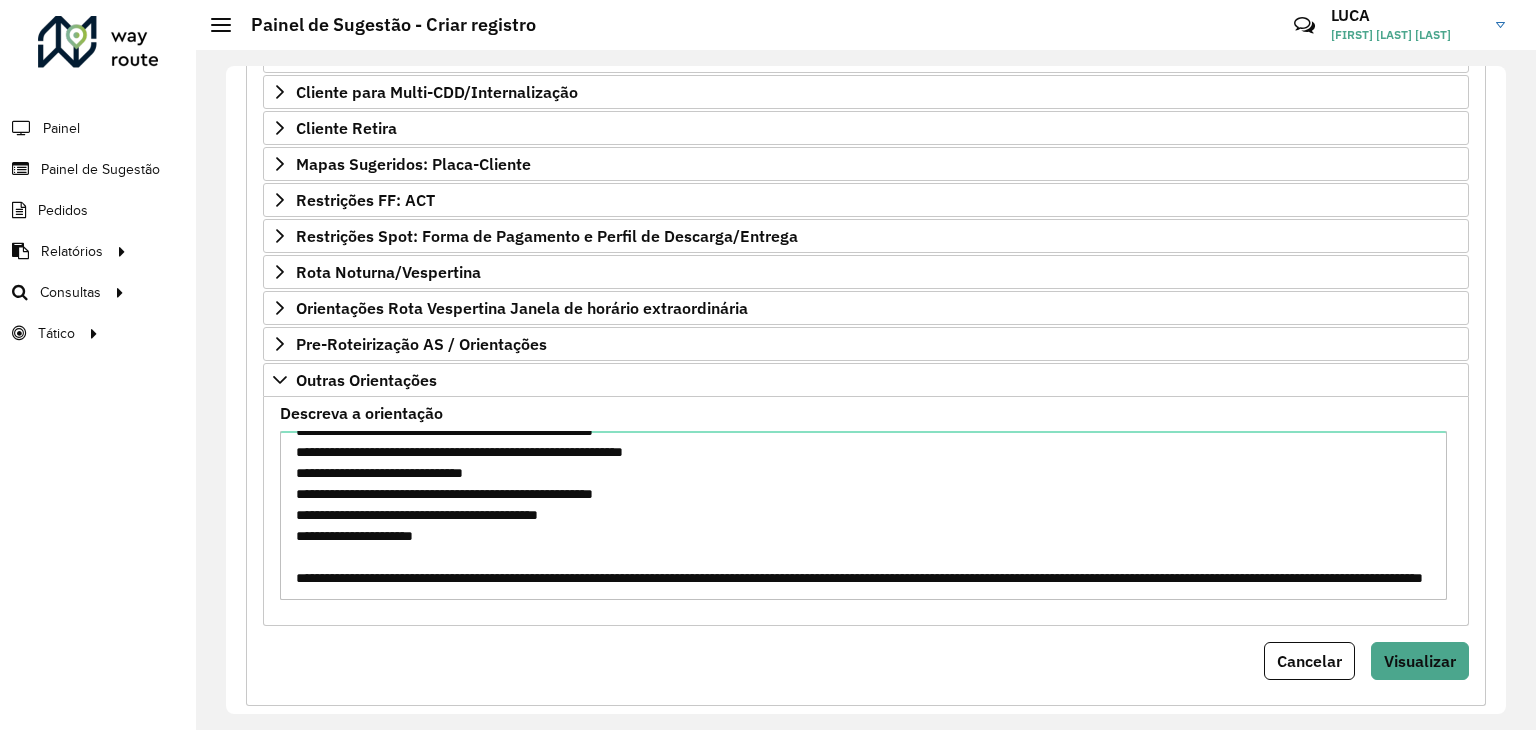 type 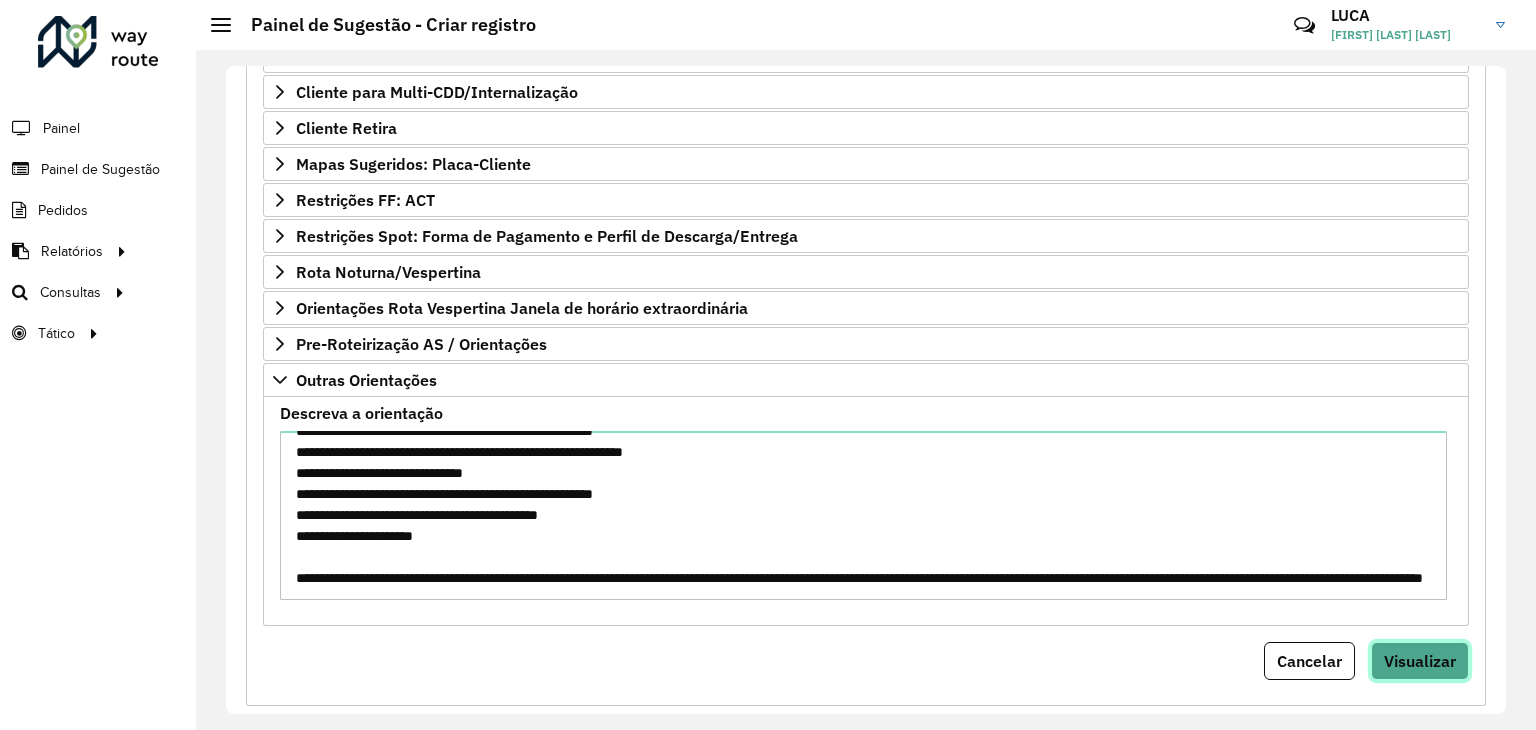 type 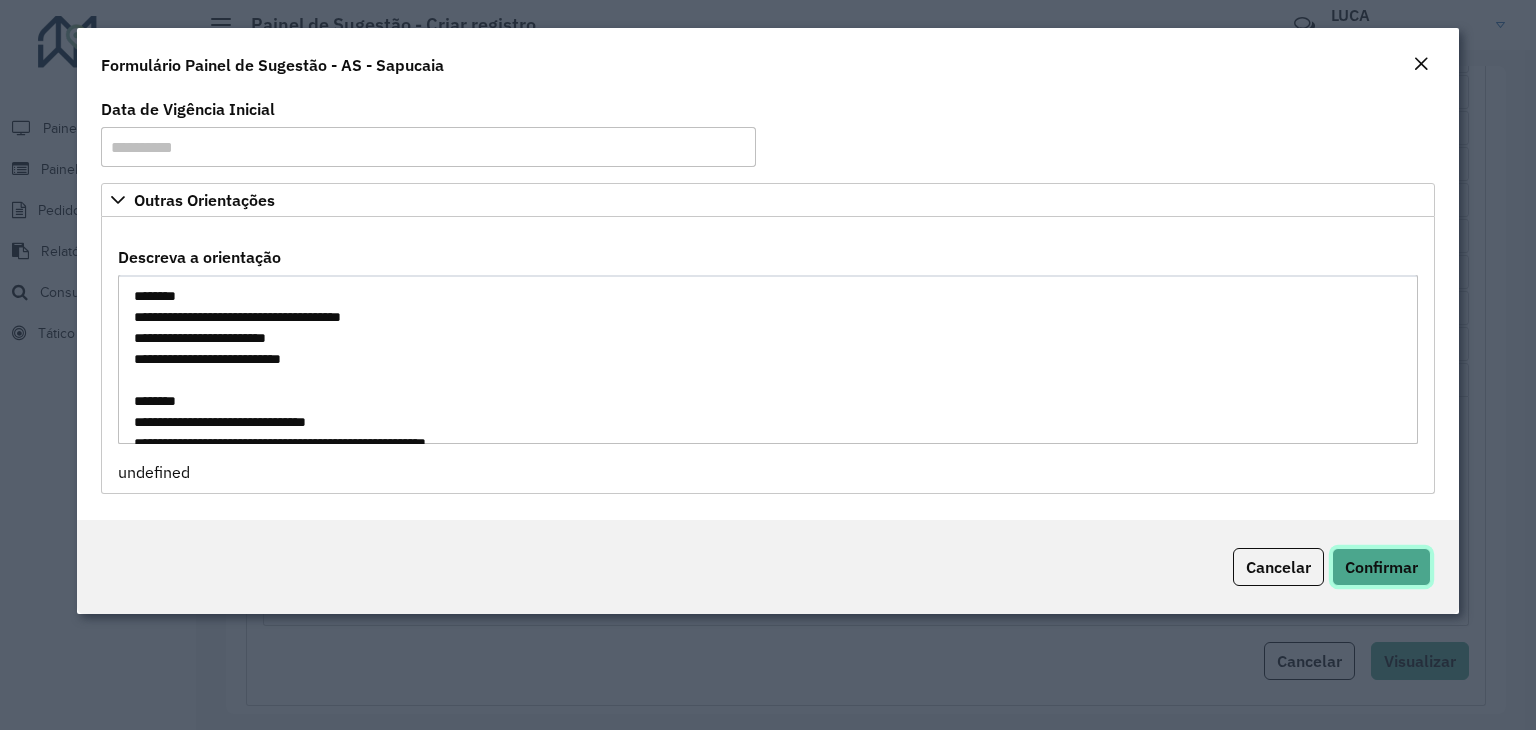 click on "Confirmar" 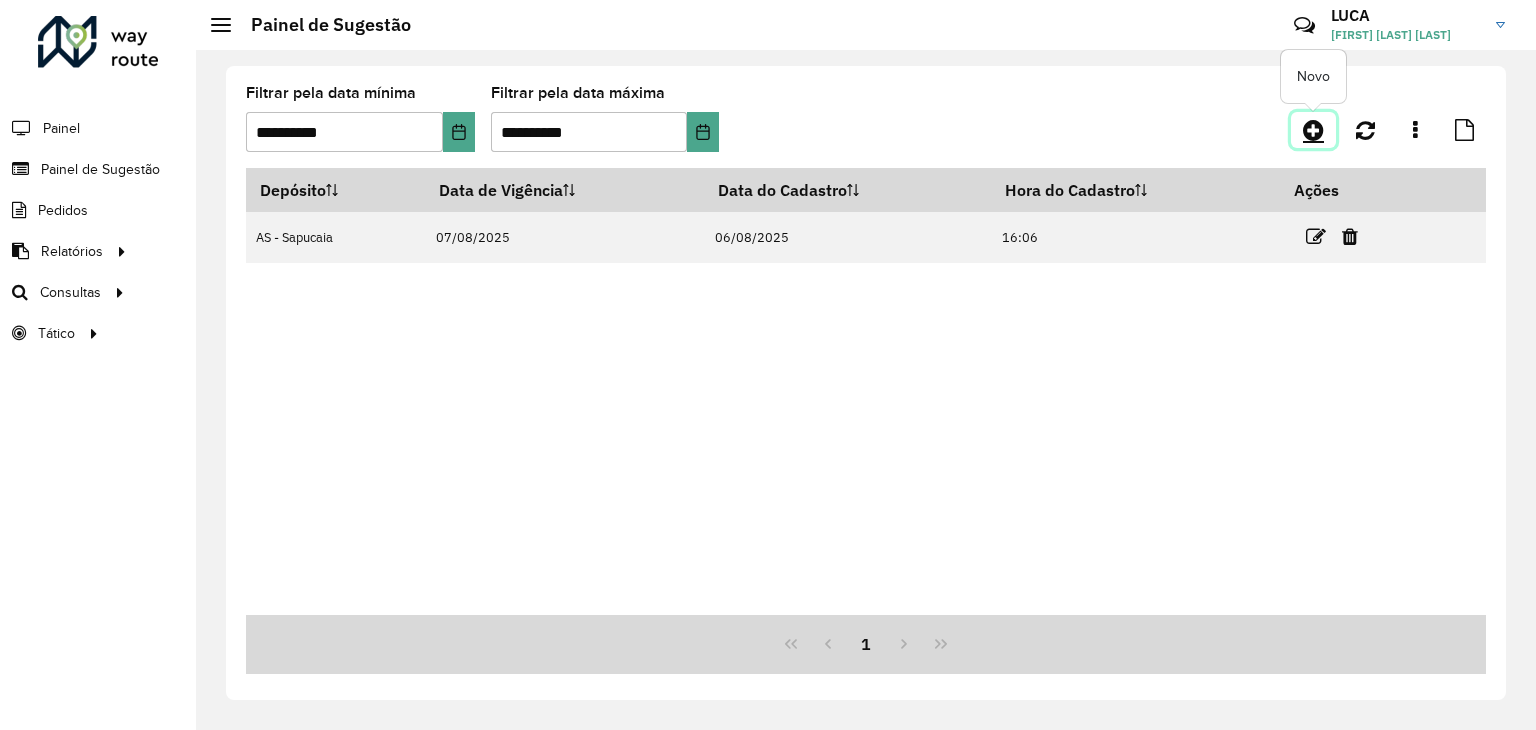 click 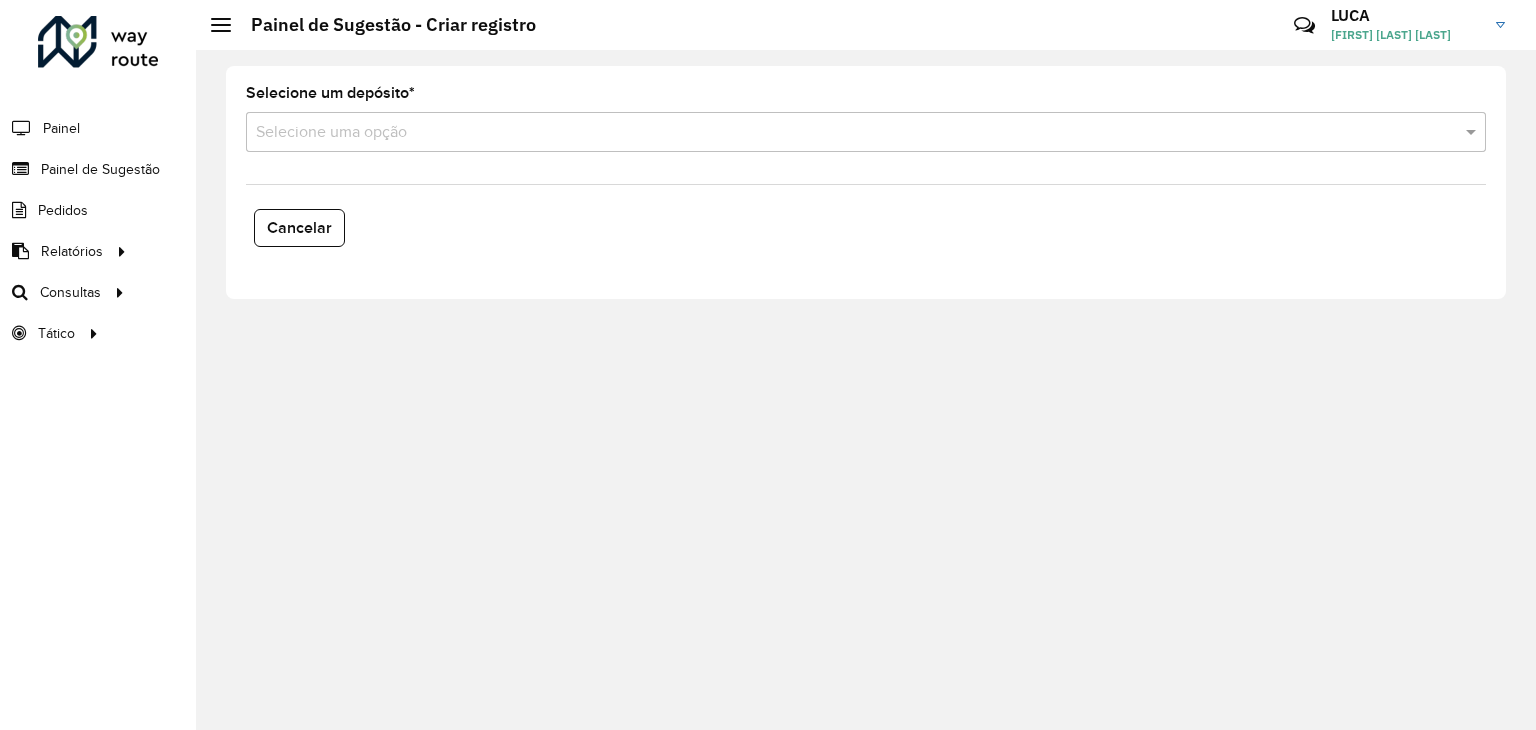 click at bounding box center (846, 133) 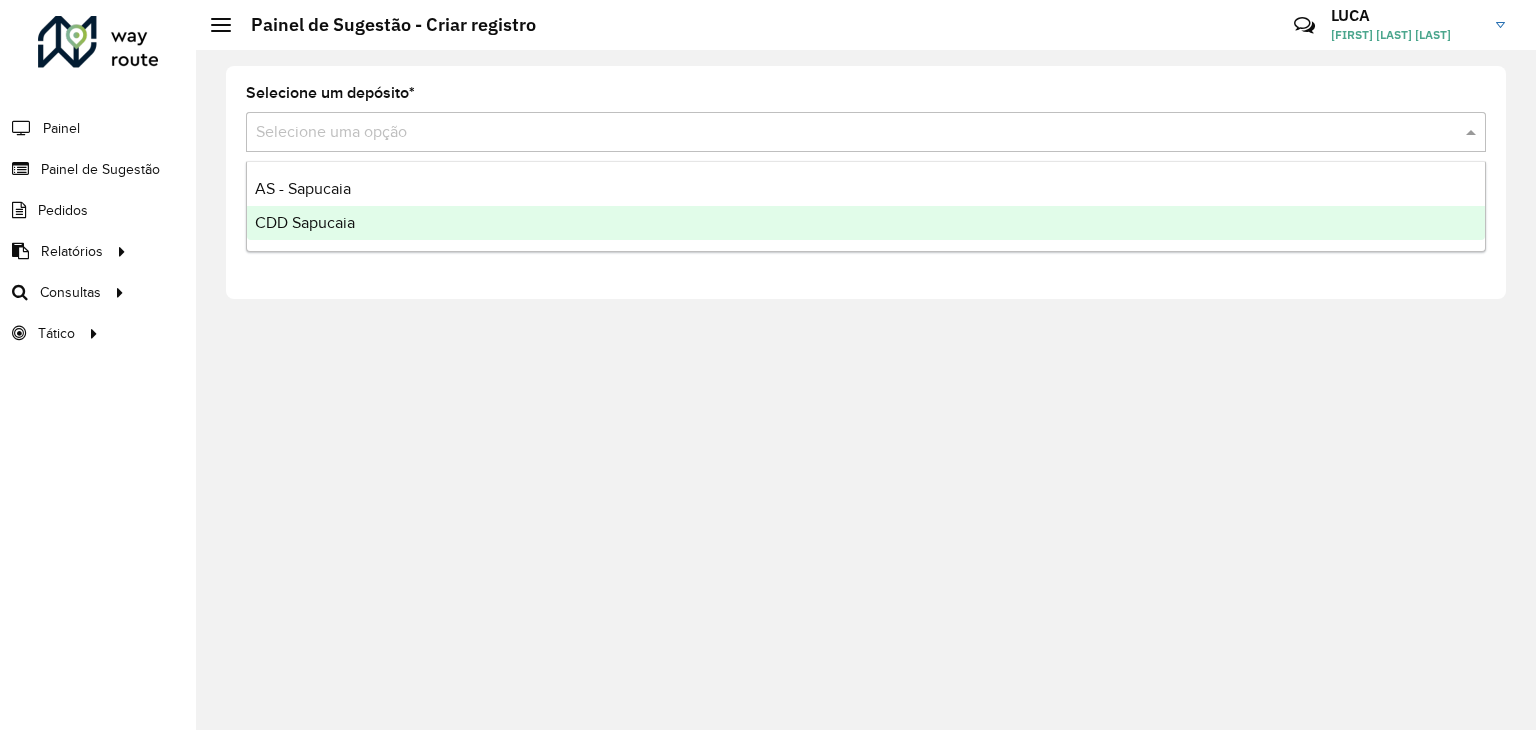 click on "CDD Sapucaia" at bounding box center [866, 223] 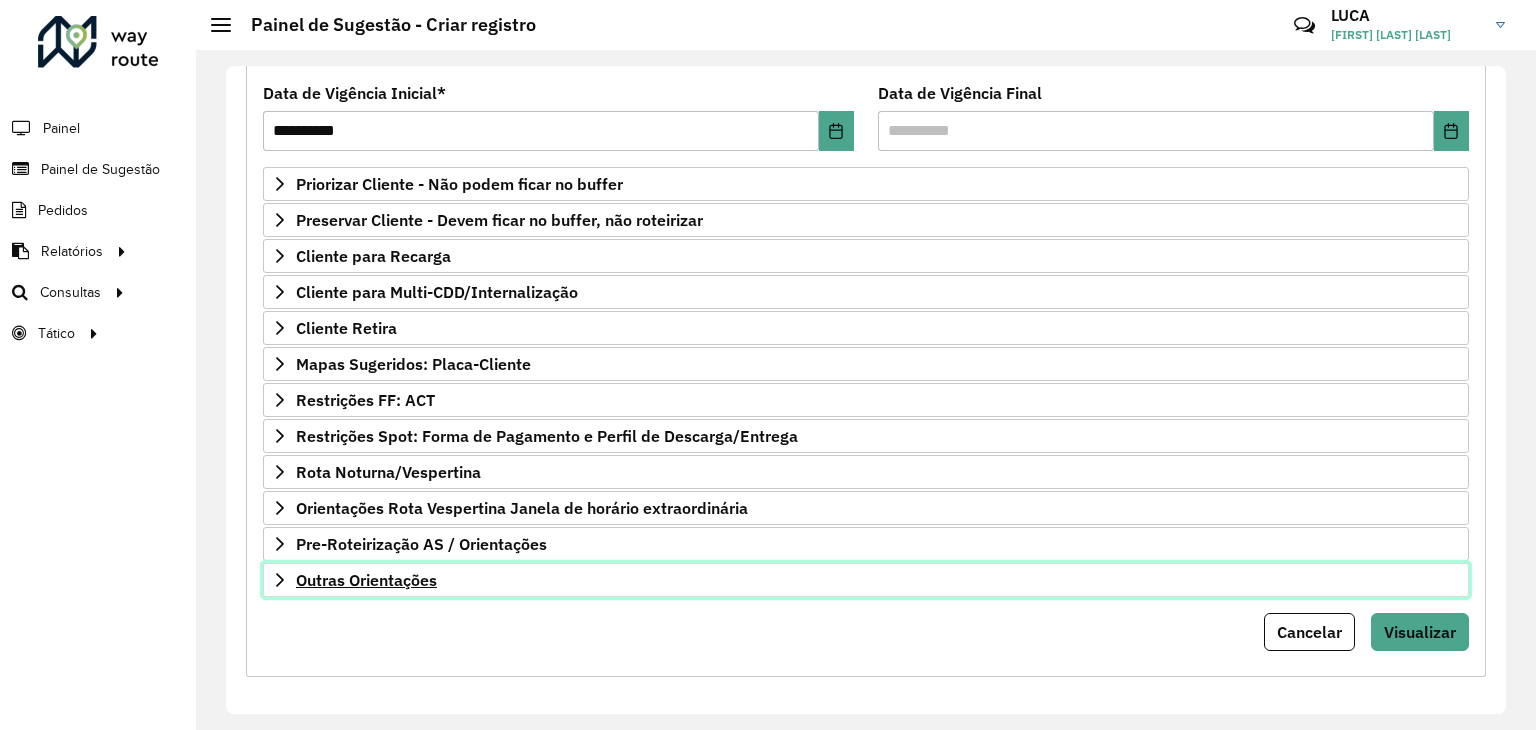 click on "Outras Orientações" at bounding box center [866, 580] 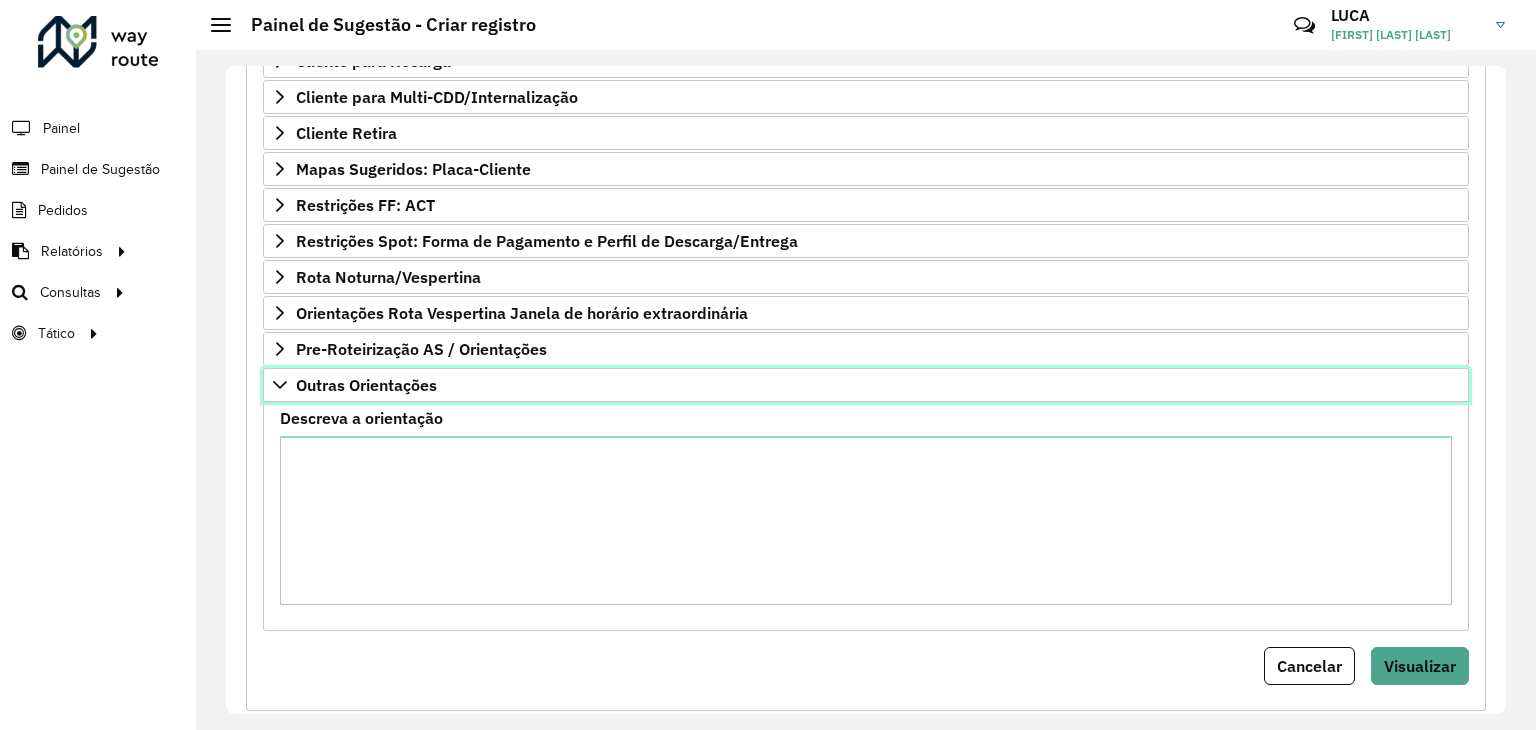 scroll, scrollTop: 489, scrollLeft: 0, axis: vertical 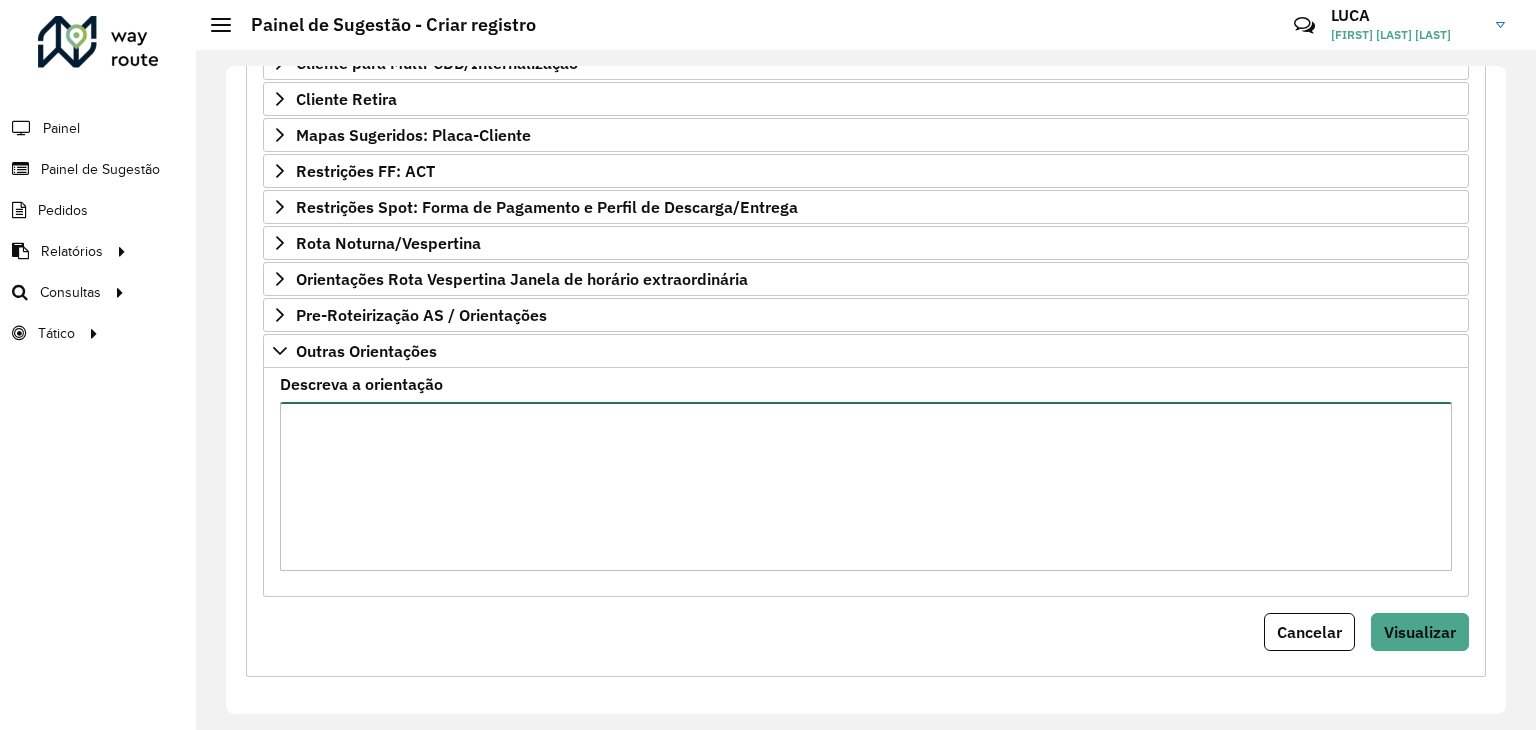click on "Descreva a orientação" at bounding box center (866, 486) 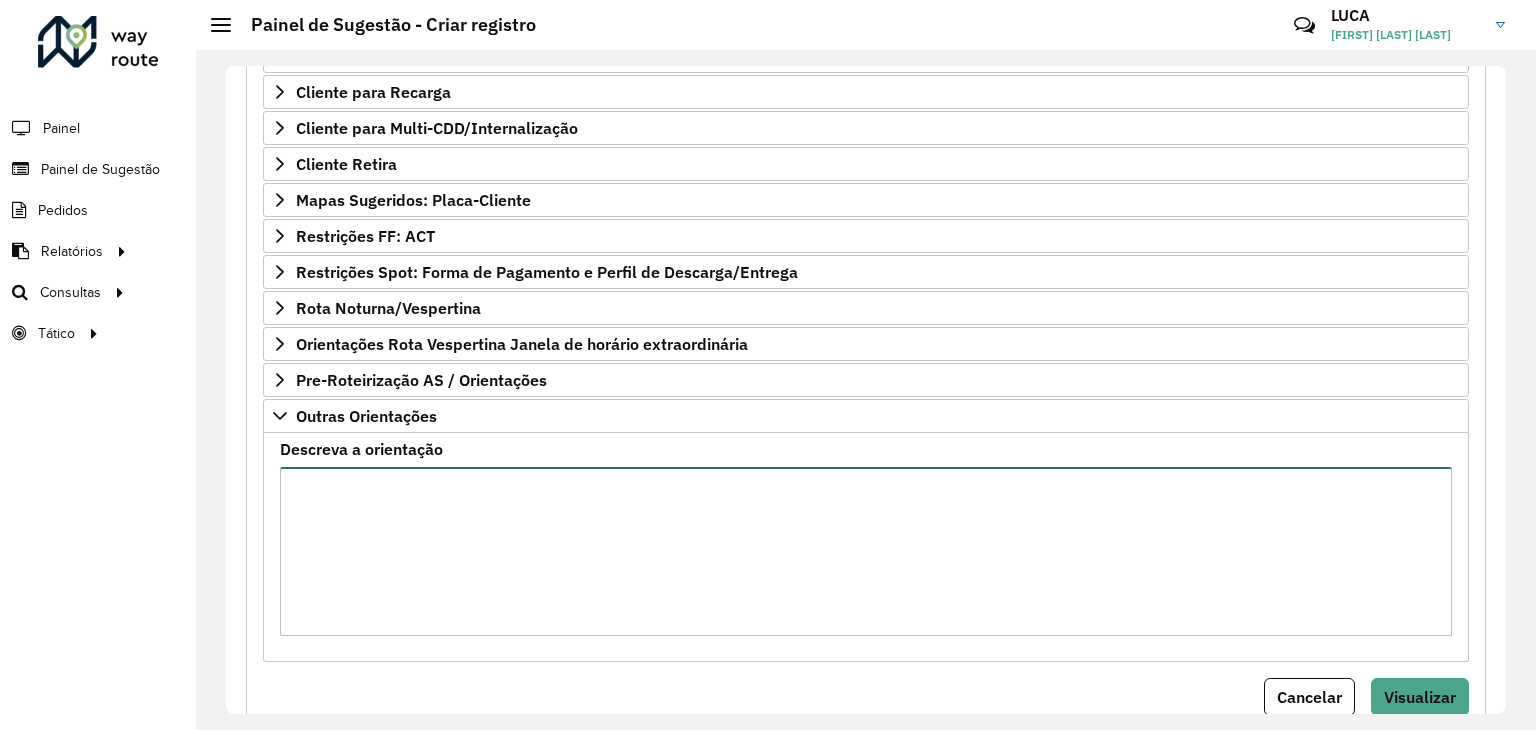 scroll, scrollTop: 389, scrollLeft: 0, axis: vertical 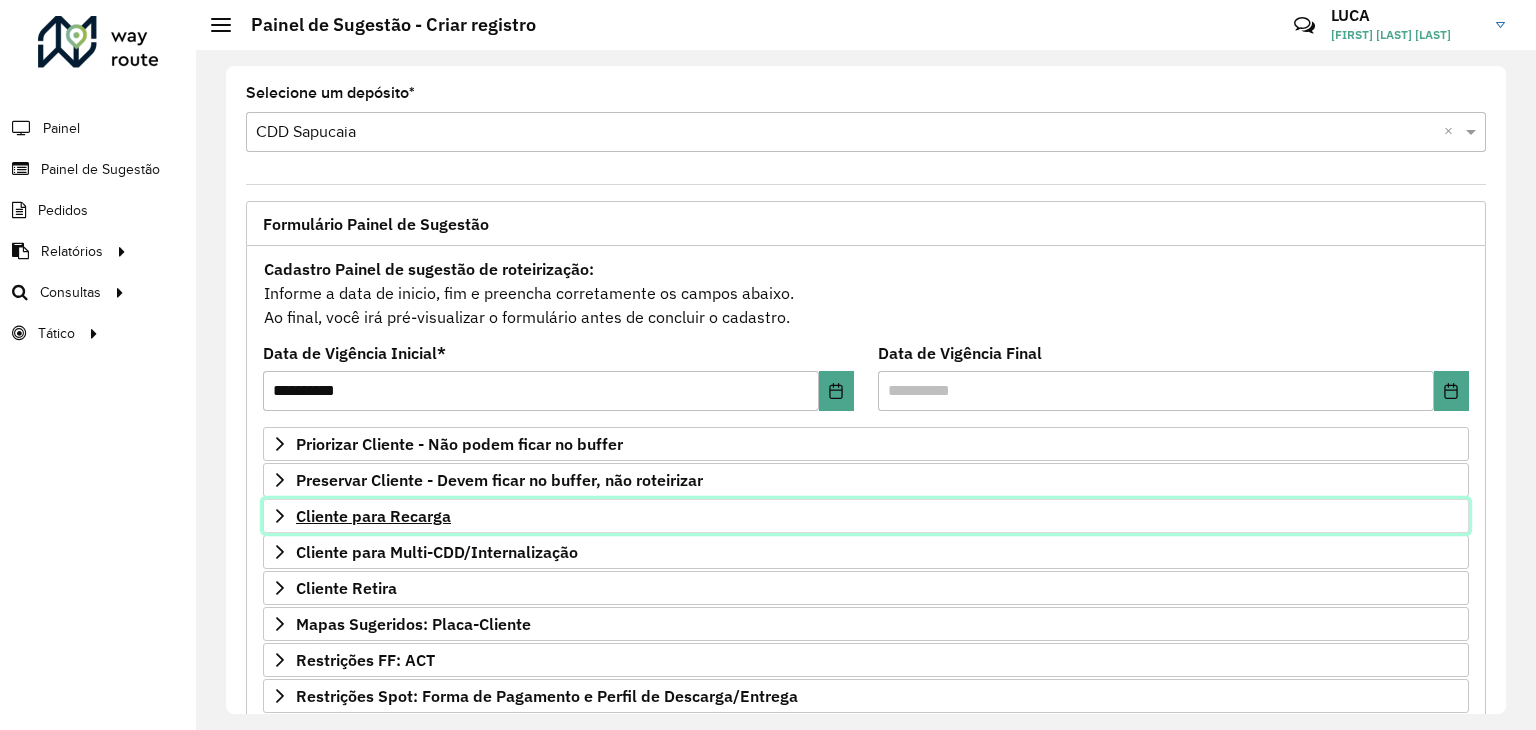 click on "Cliente para Recarga" at bounding box center (373, 516) 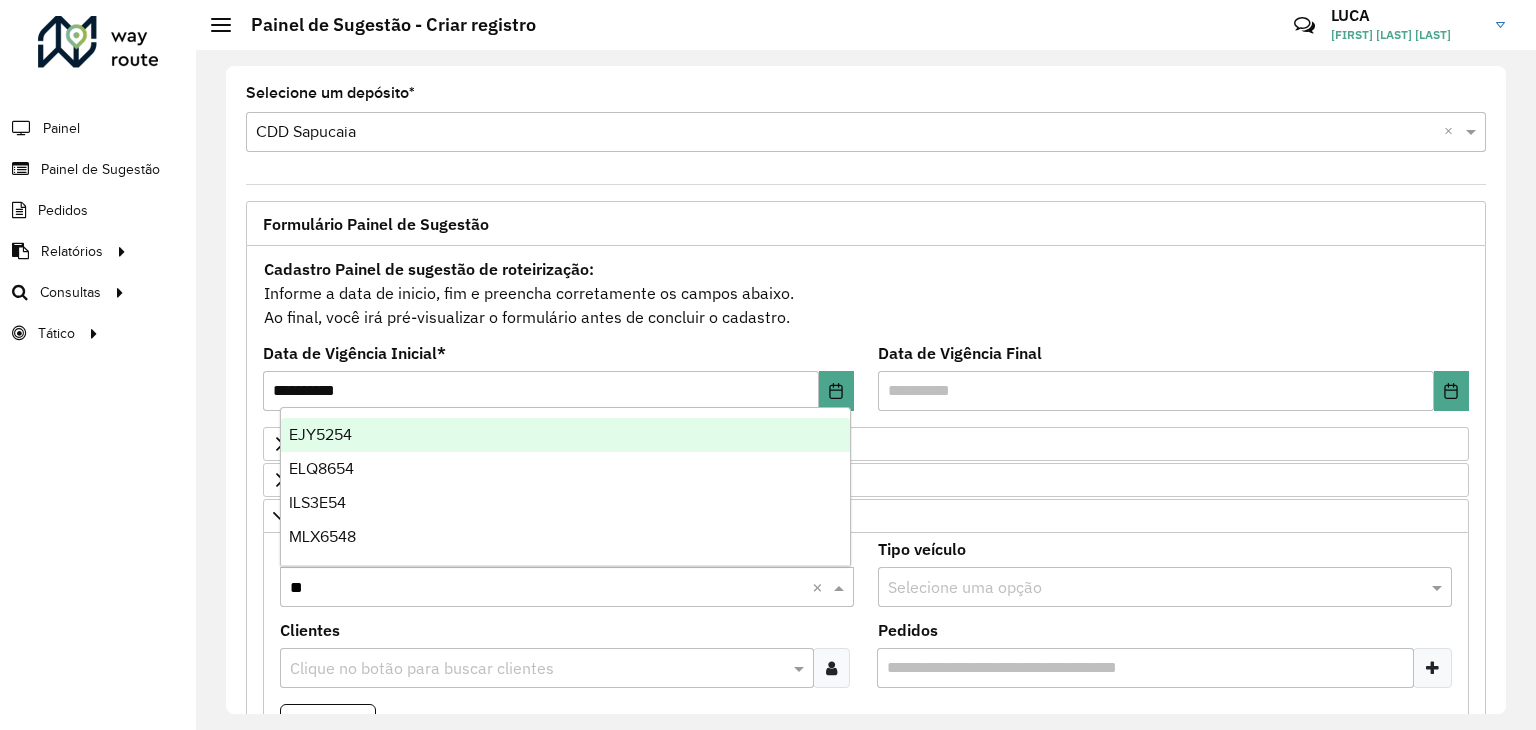 type on "*" 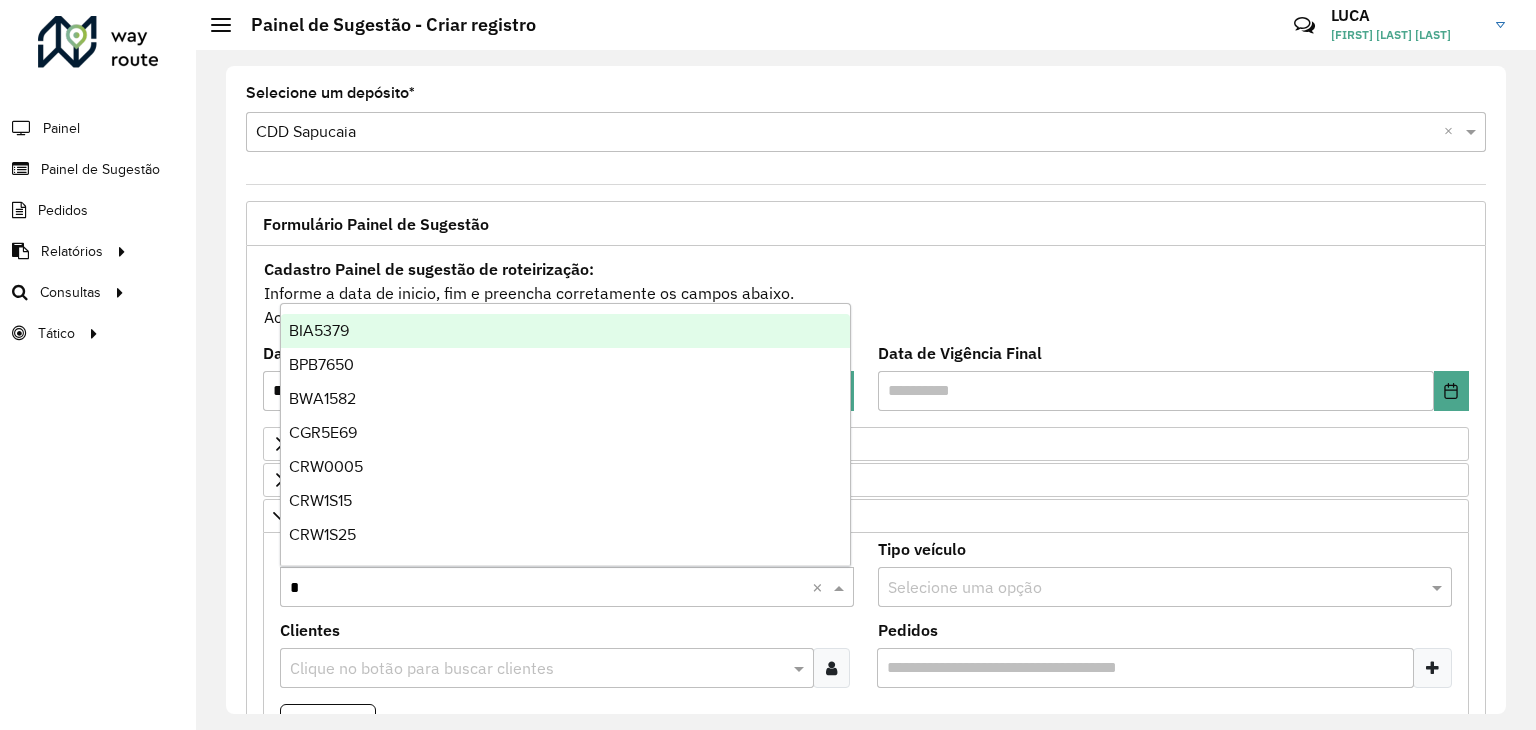 type 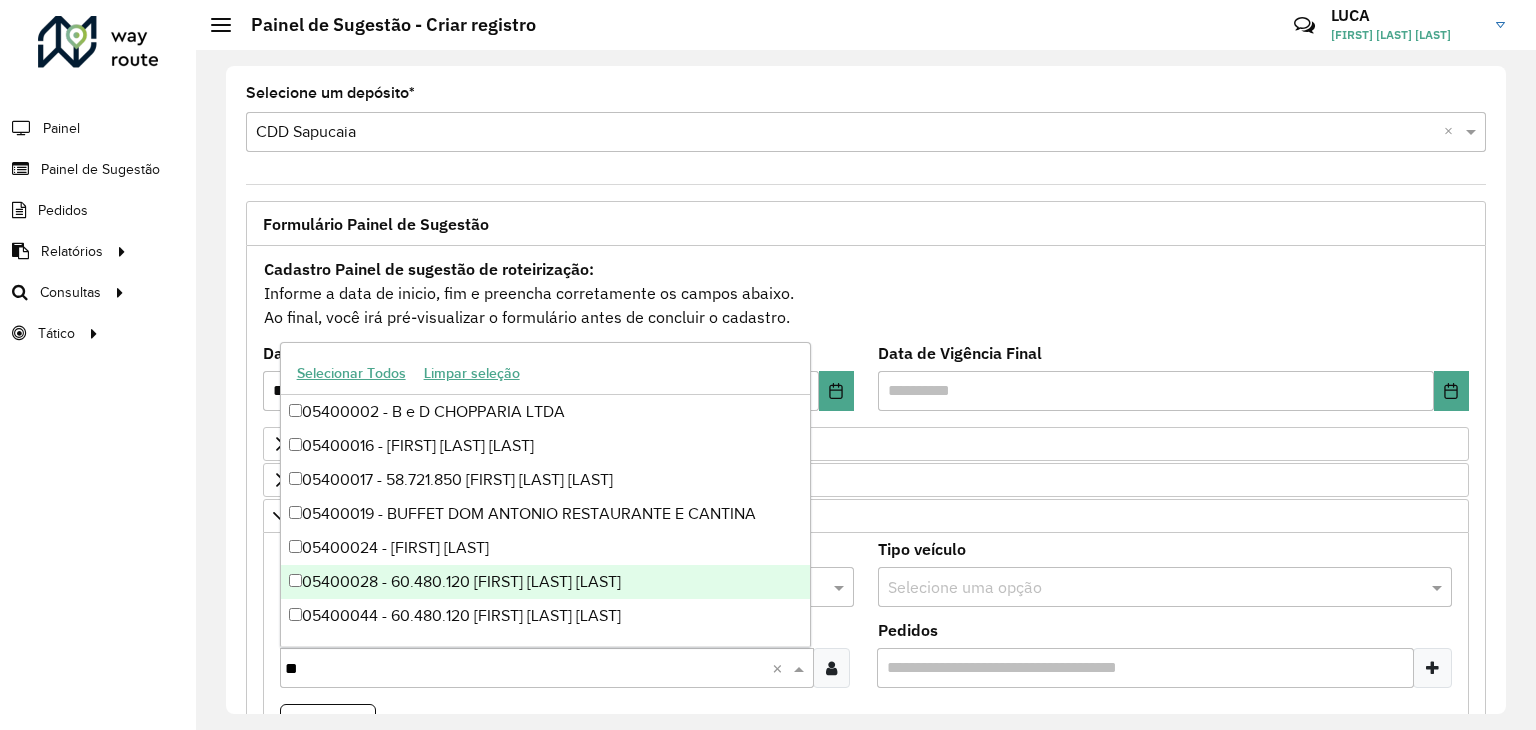 paste on "*****" 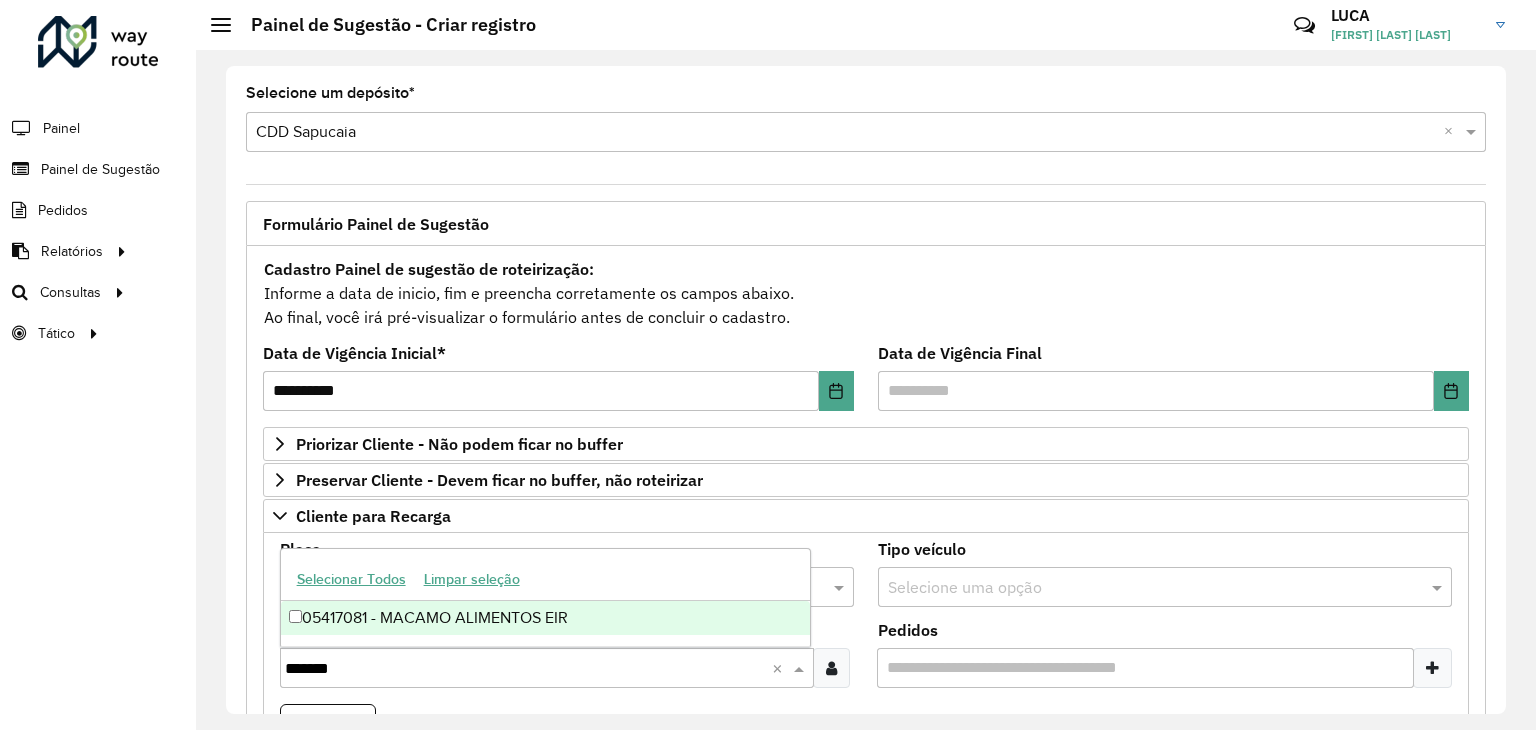 click on "05417081 - MACAMO ALIMENTOS EIR" at bounding box center [546, 618] 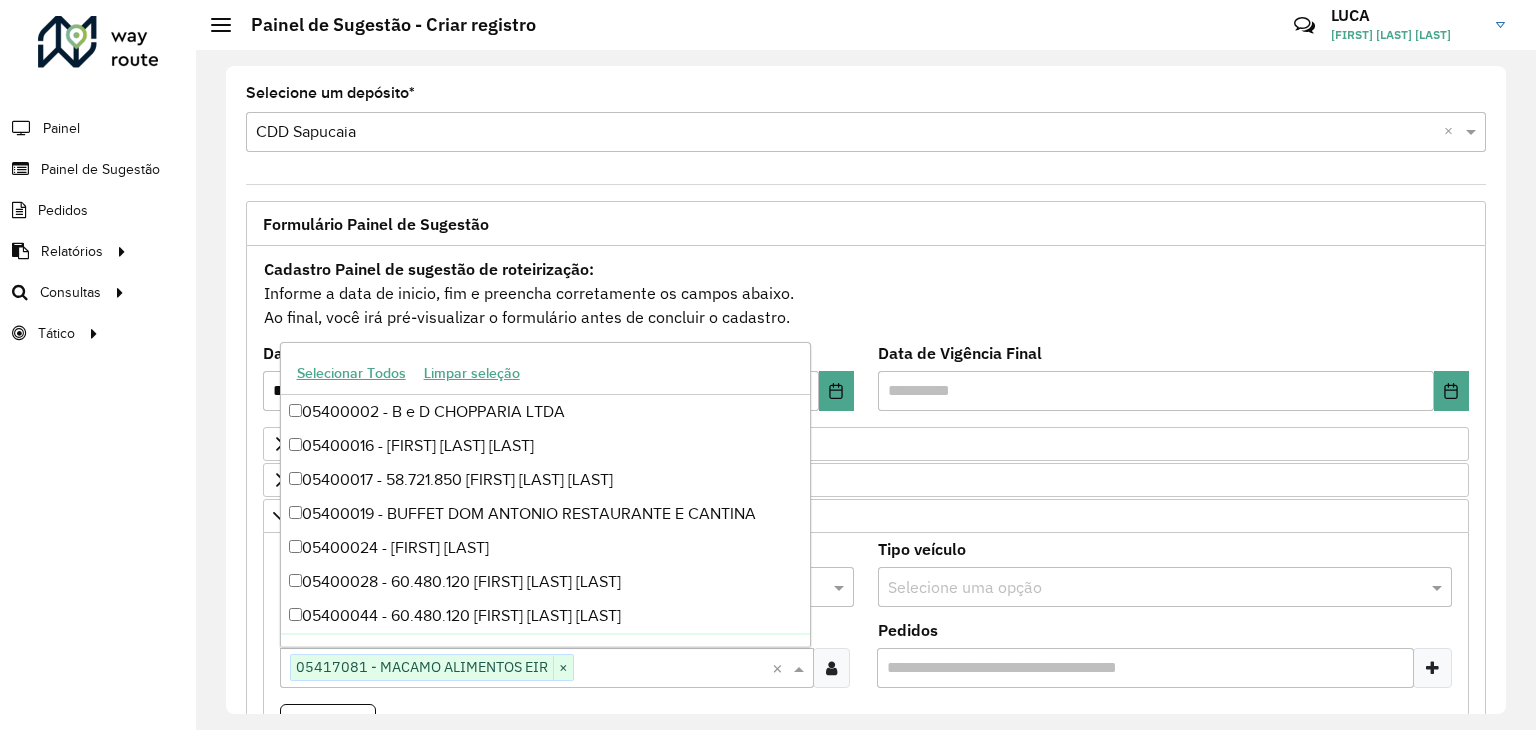 click on "Placa  Selecione uma opção  Tipo veículo  Selecione uma opção  Clientes  Clique no botão para buscar clientes 05417081 - MACAMO ALIMENTOS EIR × ×  Pedidos  Adicionar  Placa   Tipo veículo   Código Cliente   Clientes   Pedidos   Observações" at bounding box center (866, 790) 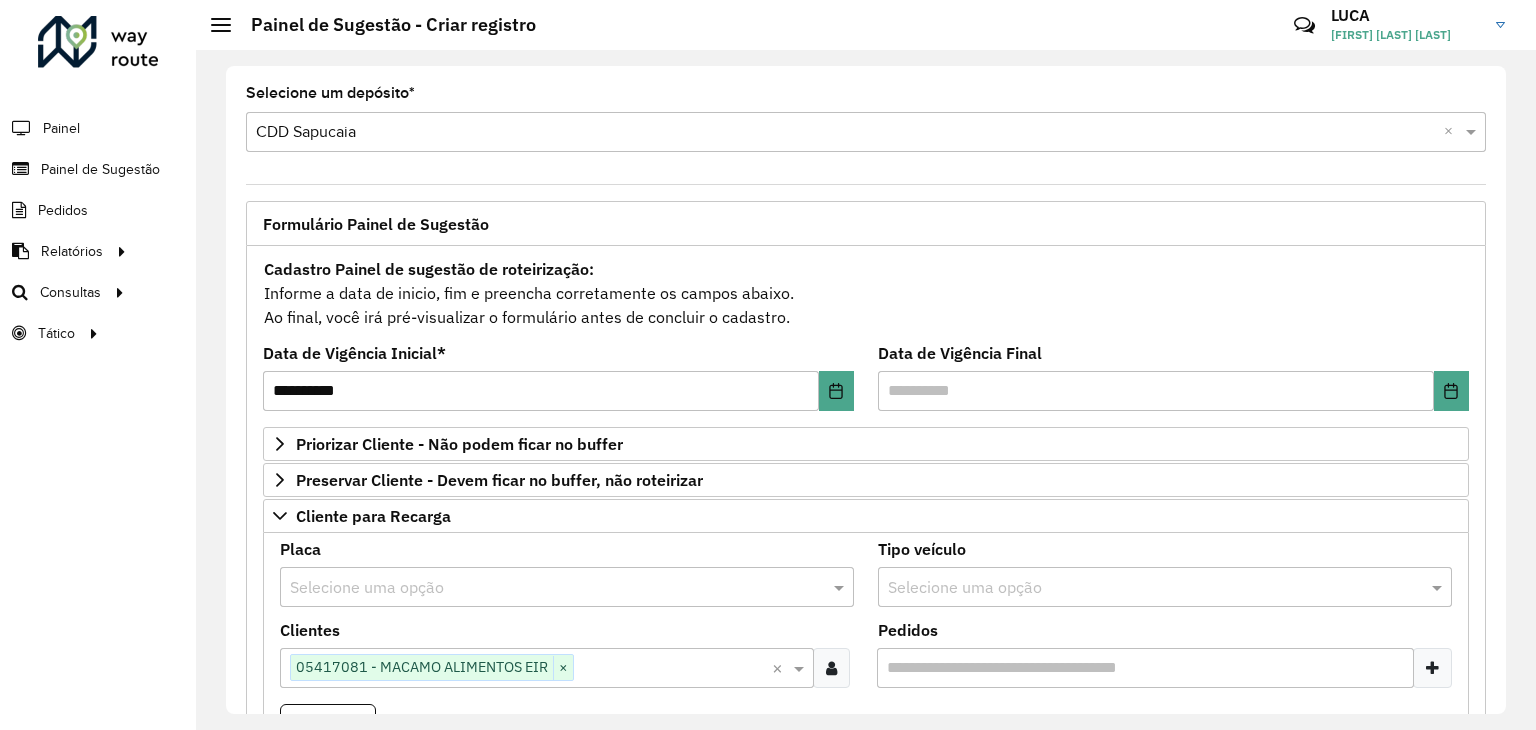 click at bounding box center [547, 588] 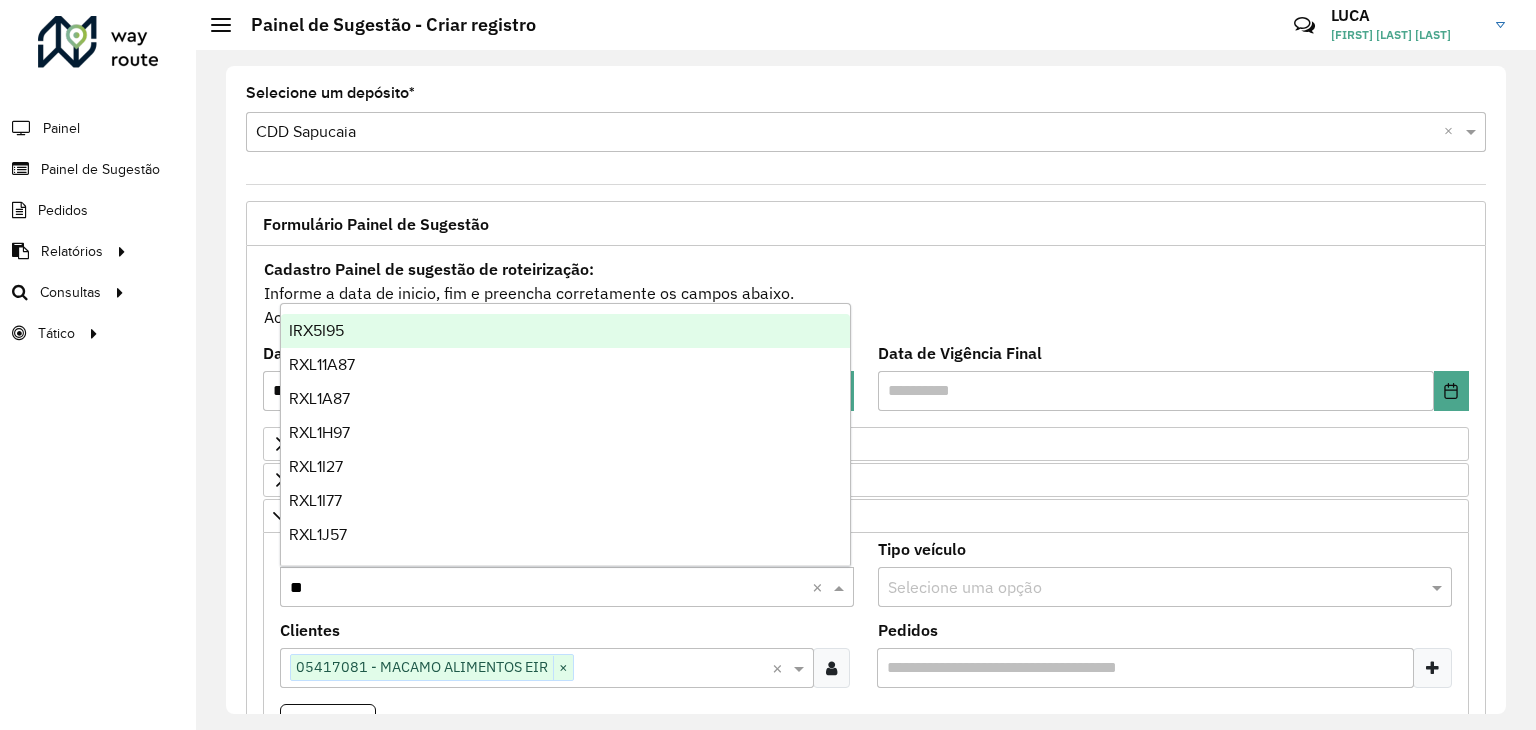 type on "***" 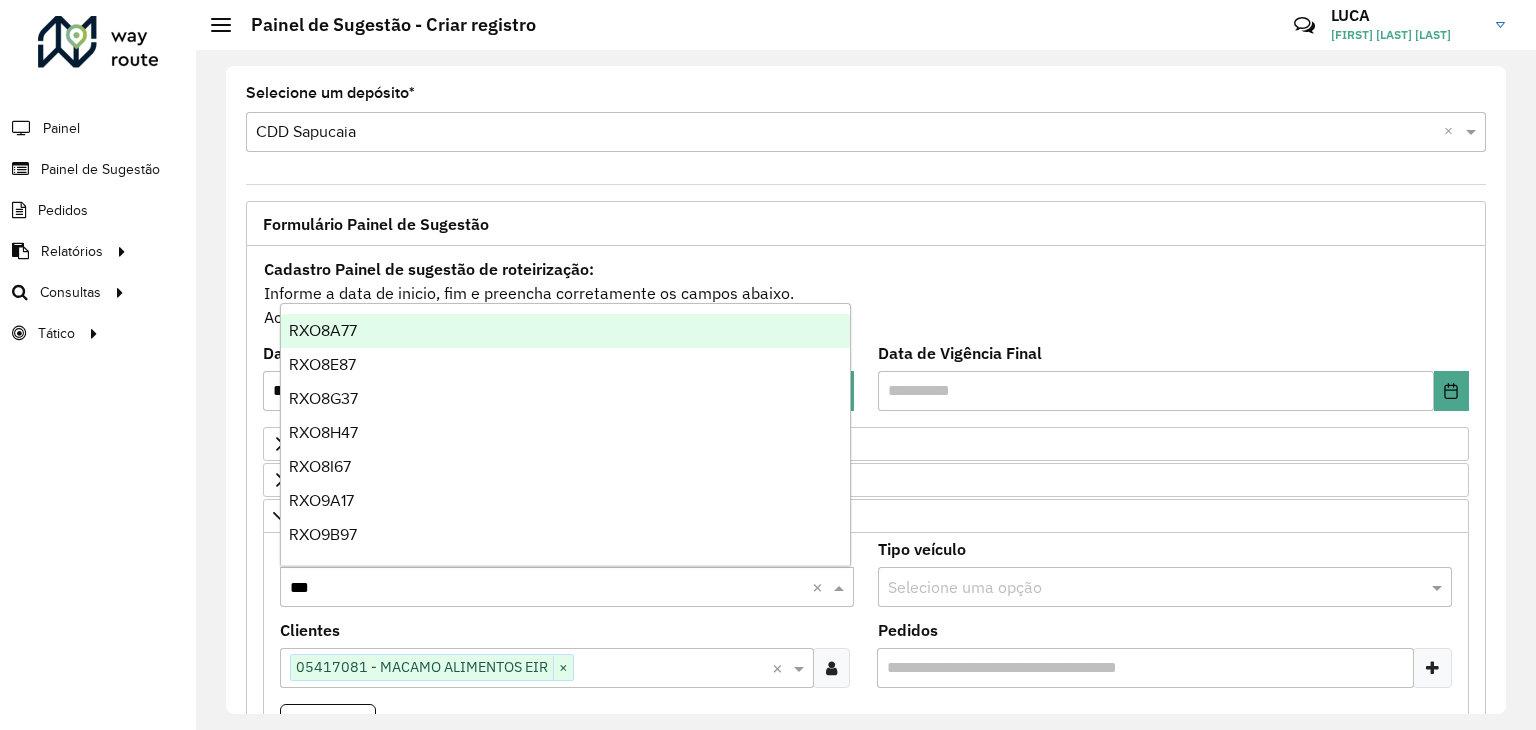 click on "RXO8A77" at bounding box center [323, 330] 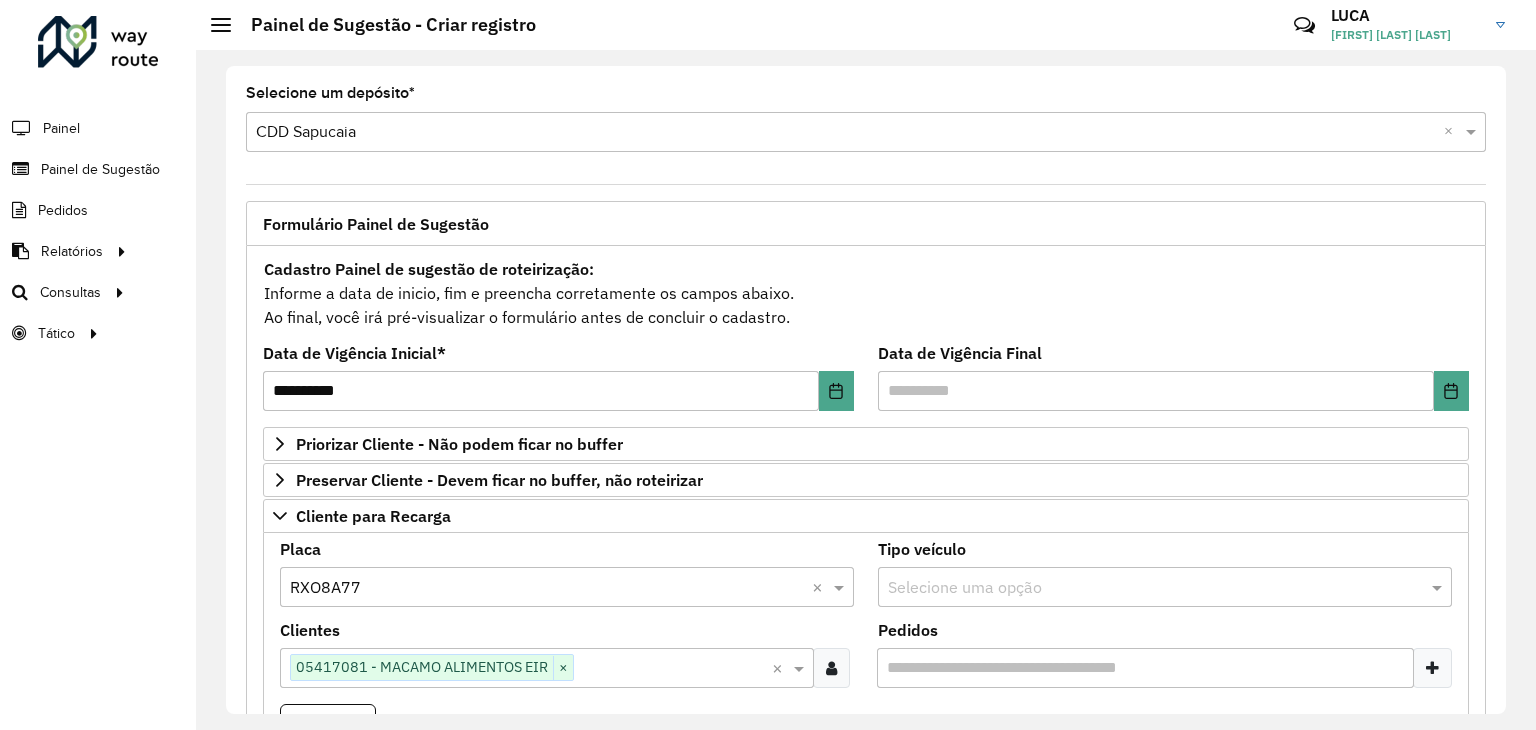 click at bounding box center (547, 588) 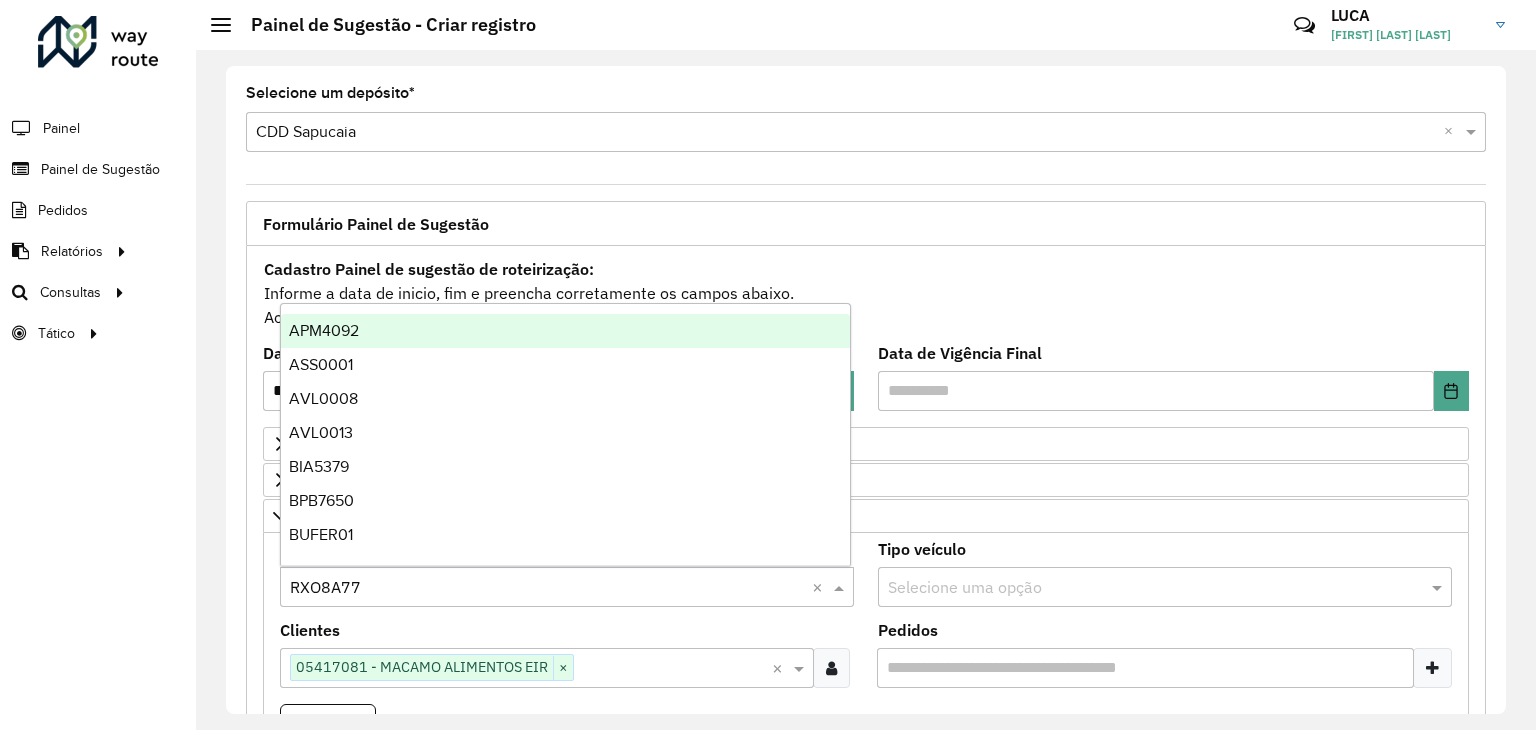 click on "Selecione uma opção × RXO8A77 ×" at bounding box center (567, 587) 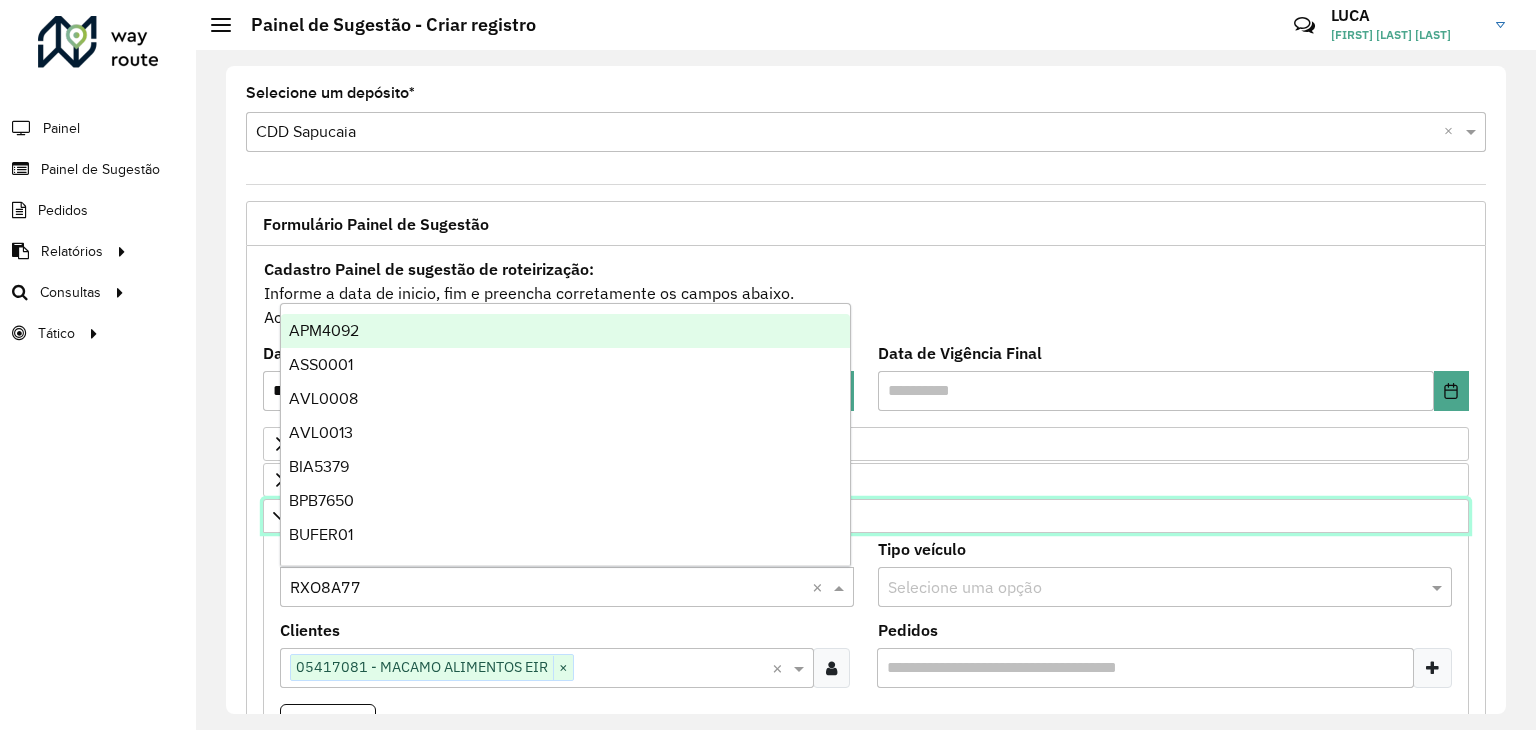 click on "Cliente para Recarga" at bounding box center (866, 516) 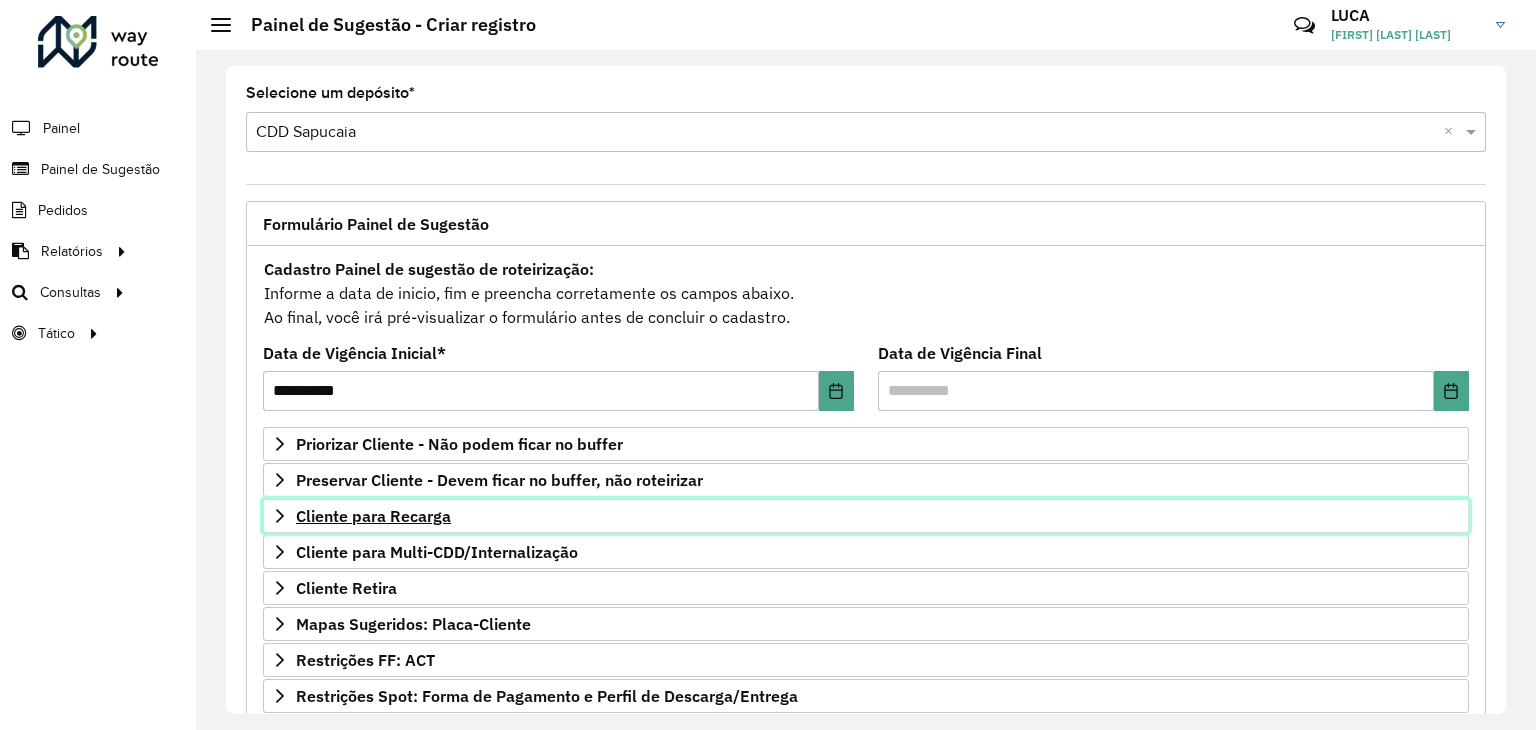 click on "Cliente para Recarga" at bounding box center [866, 516] 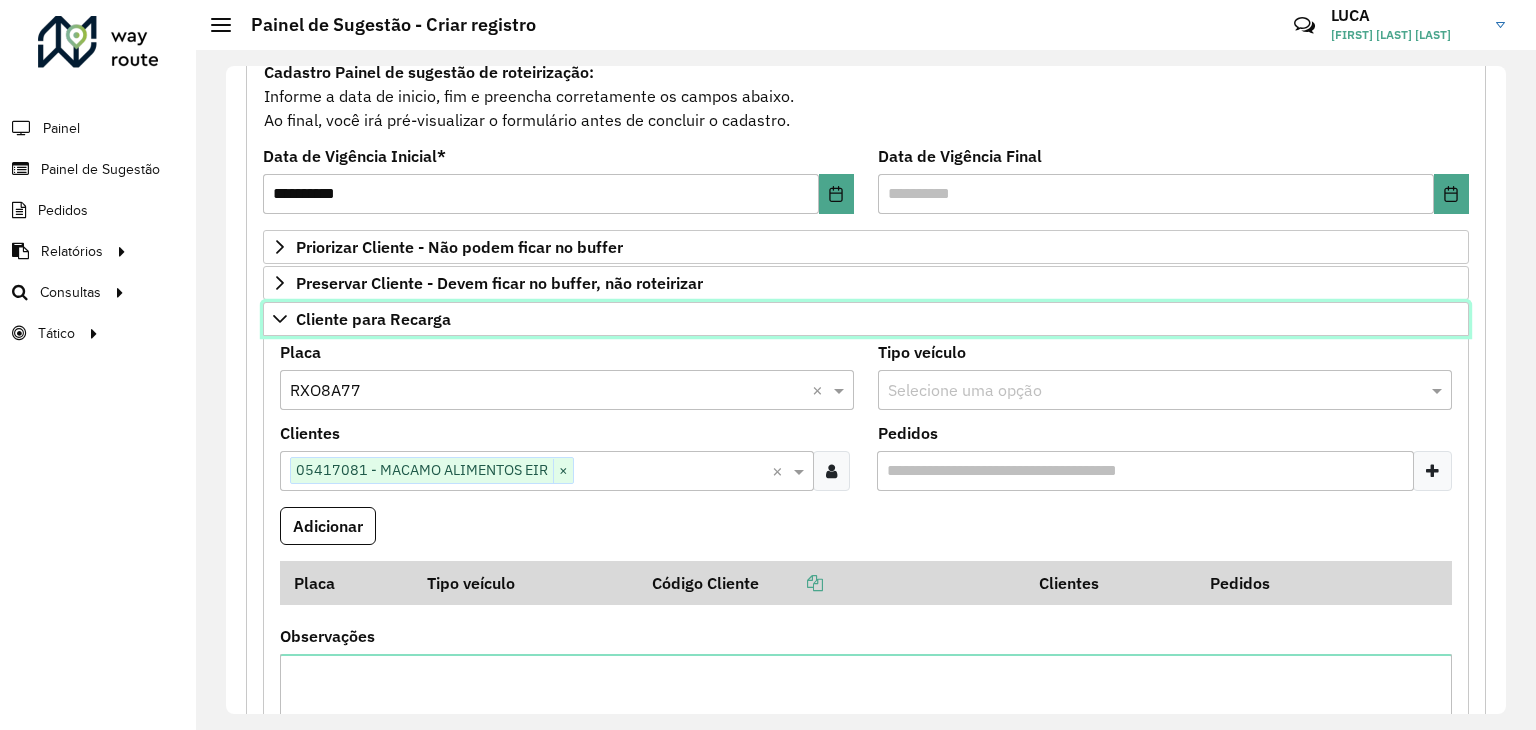 scroll, scrollTop: 200, scrollLeft: 0, axis: vertical 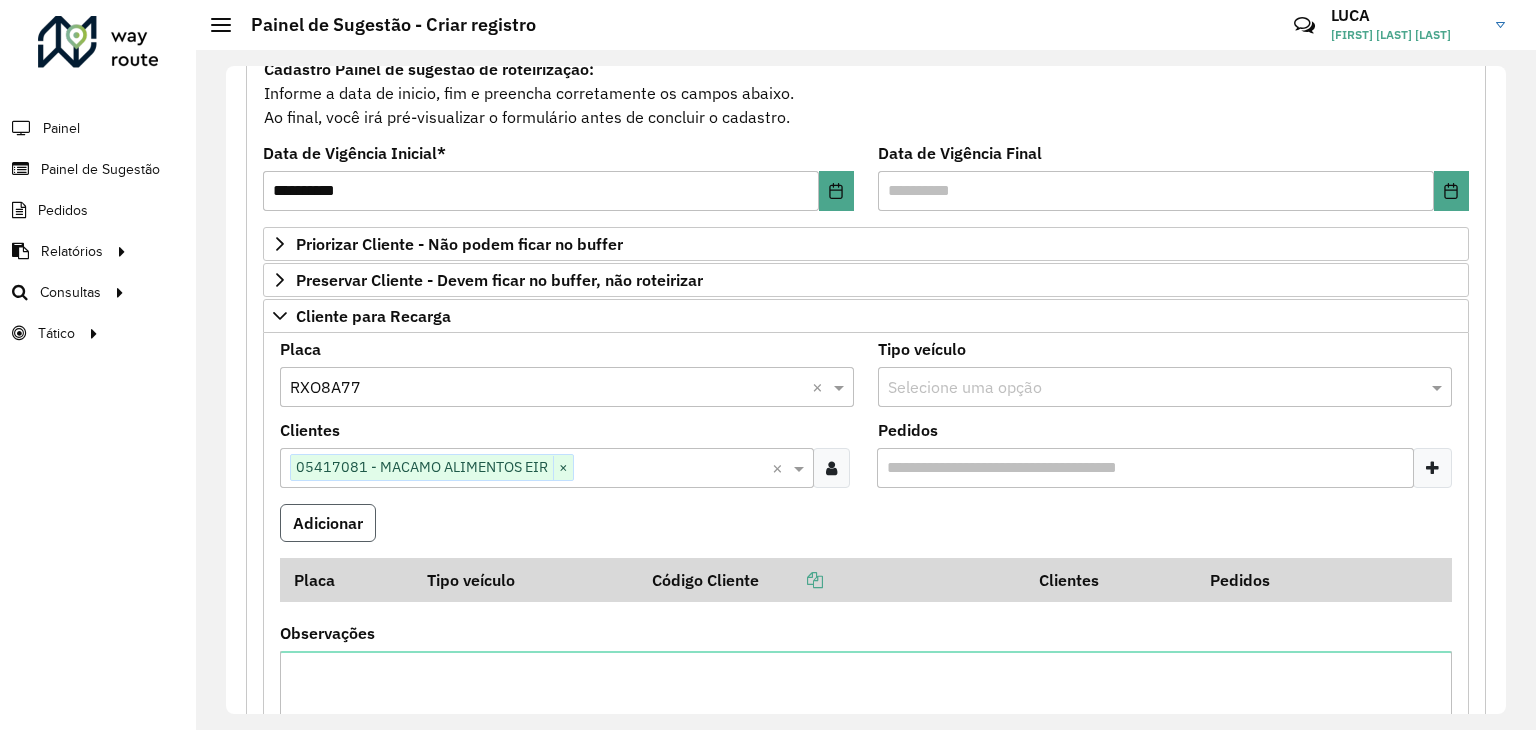 click on "Adicionar" at bounding box center [328, 523] 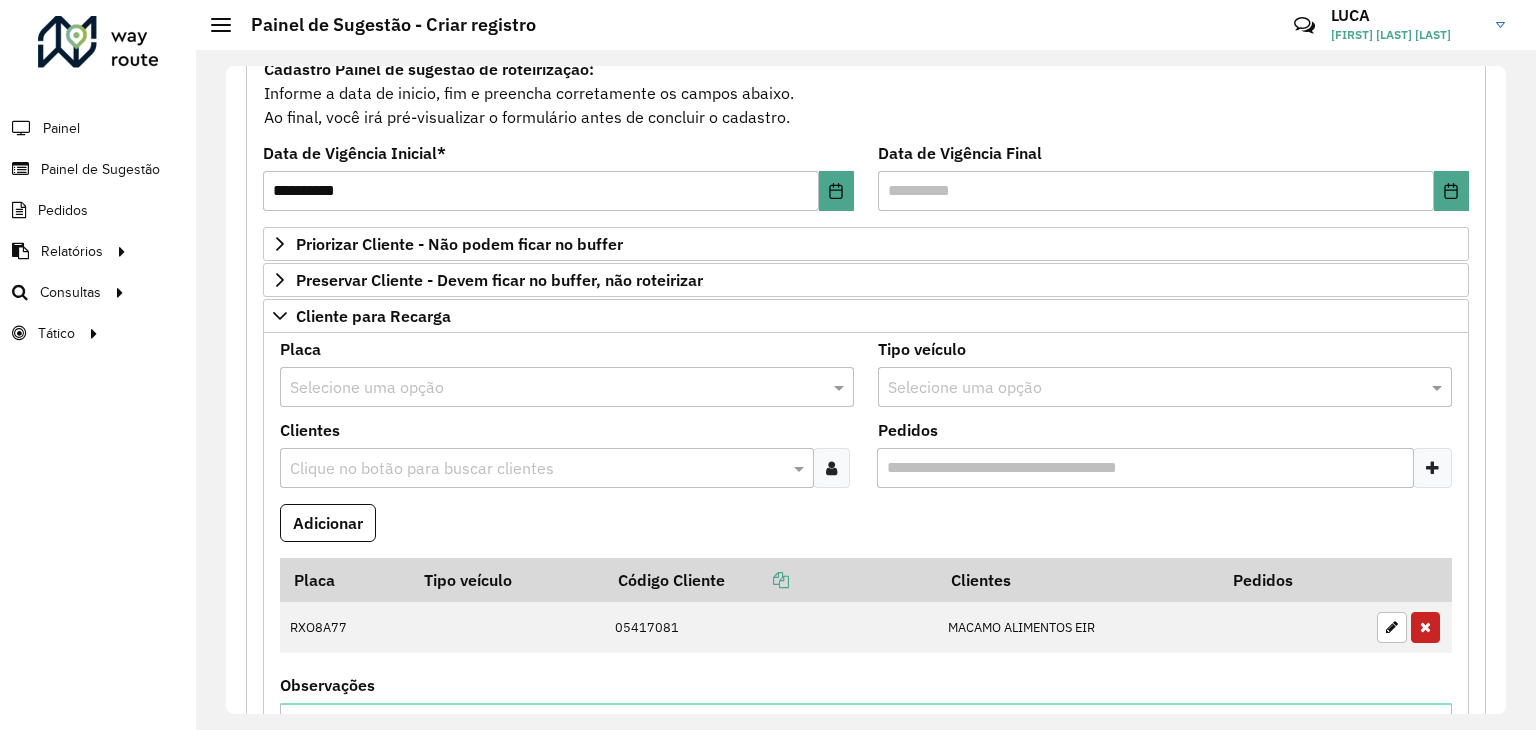 scroll, scrollTop: 300, scrollLeft: 0, axis: vertical 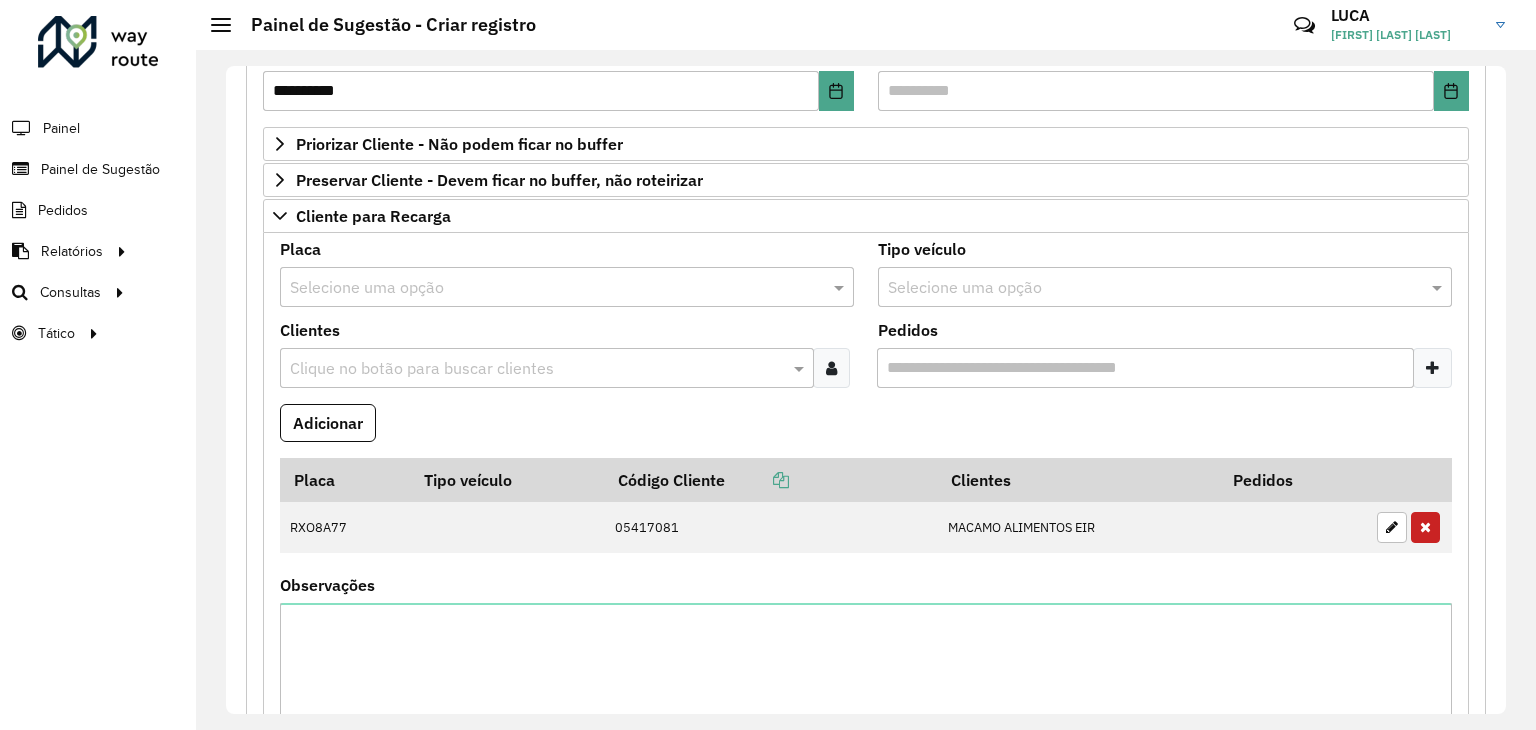 type 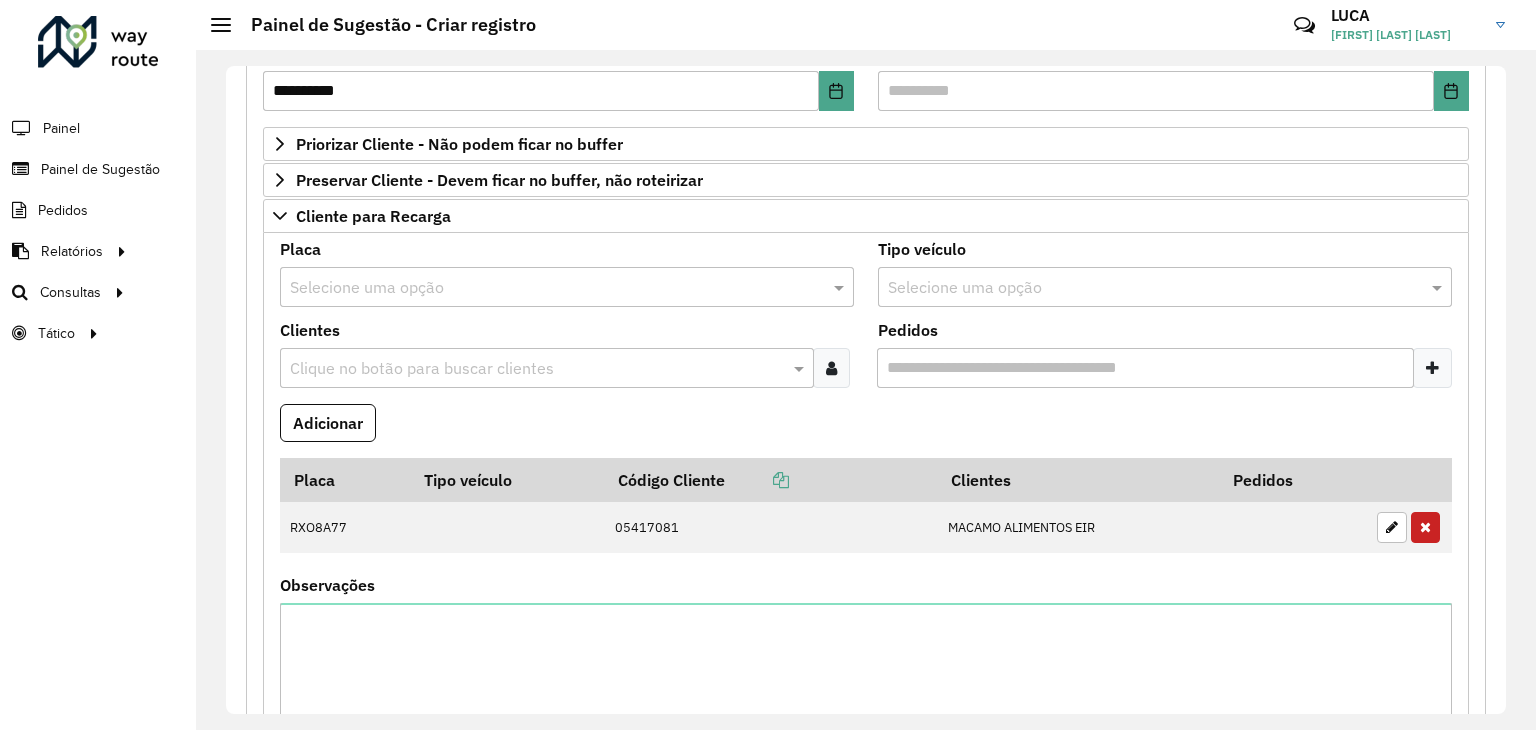 click at bounding box center (547, 288) 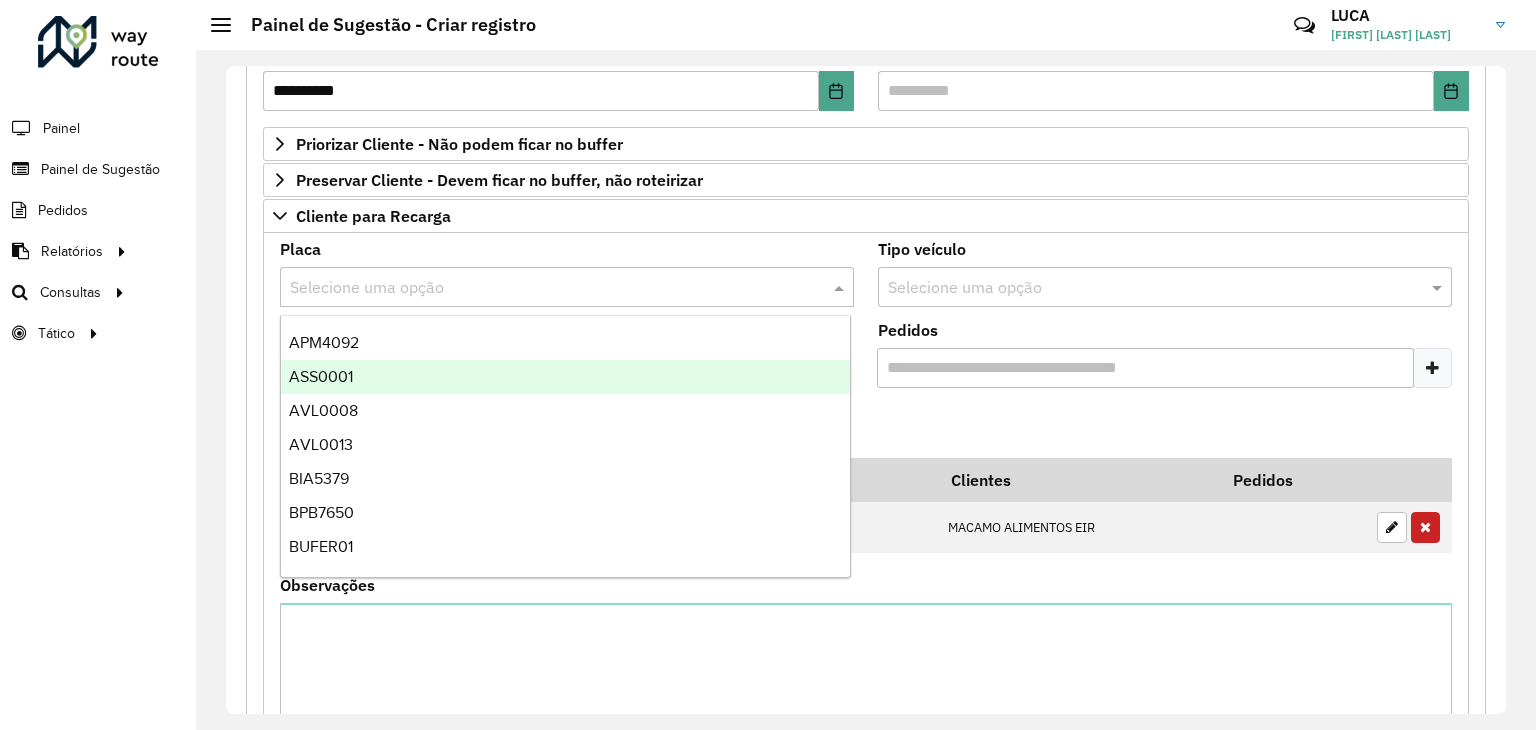 paste on "*****" 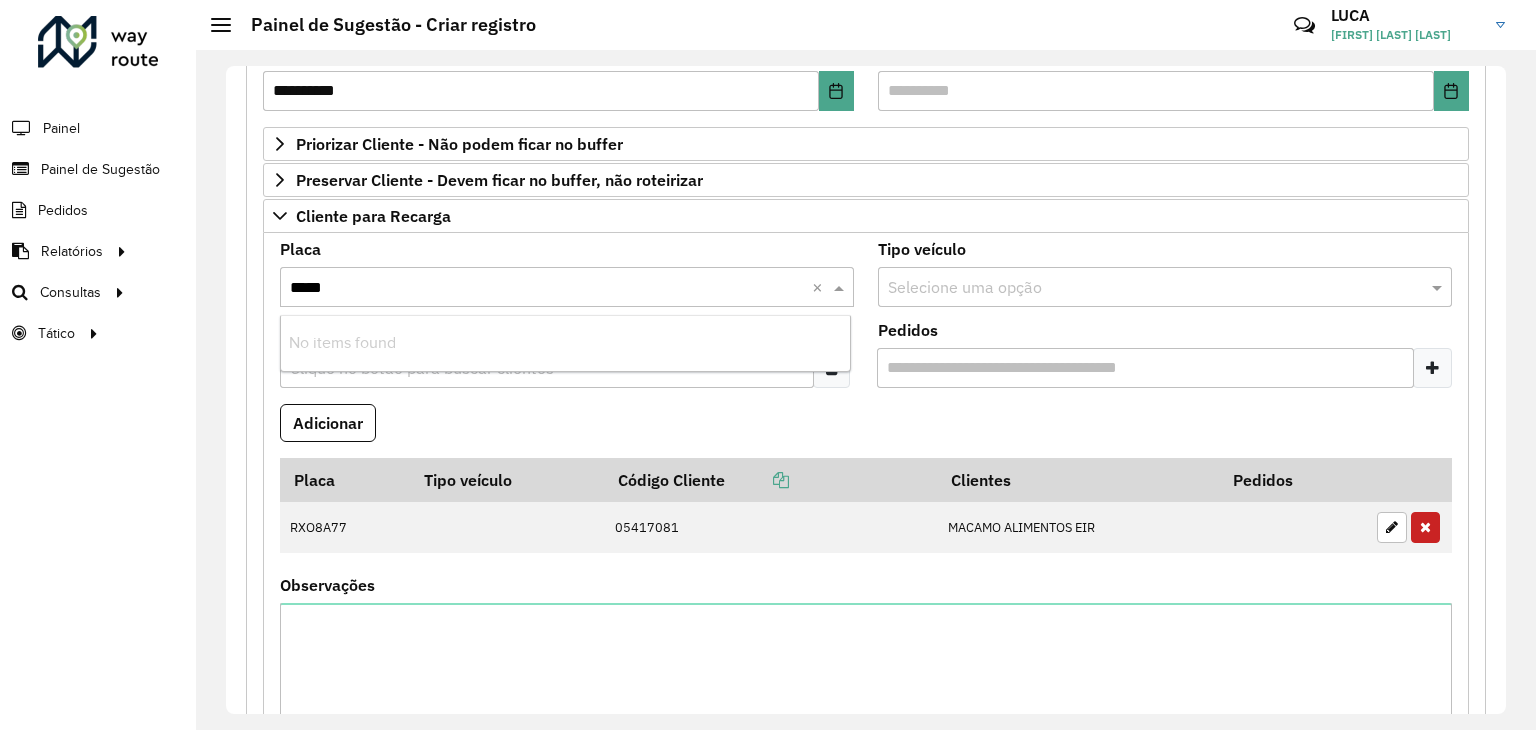 type 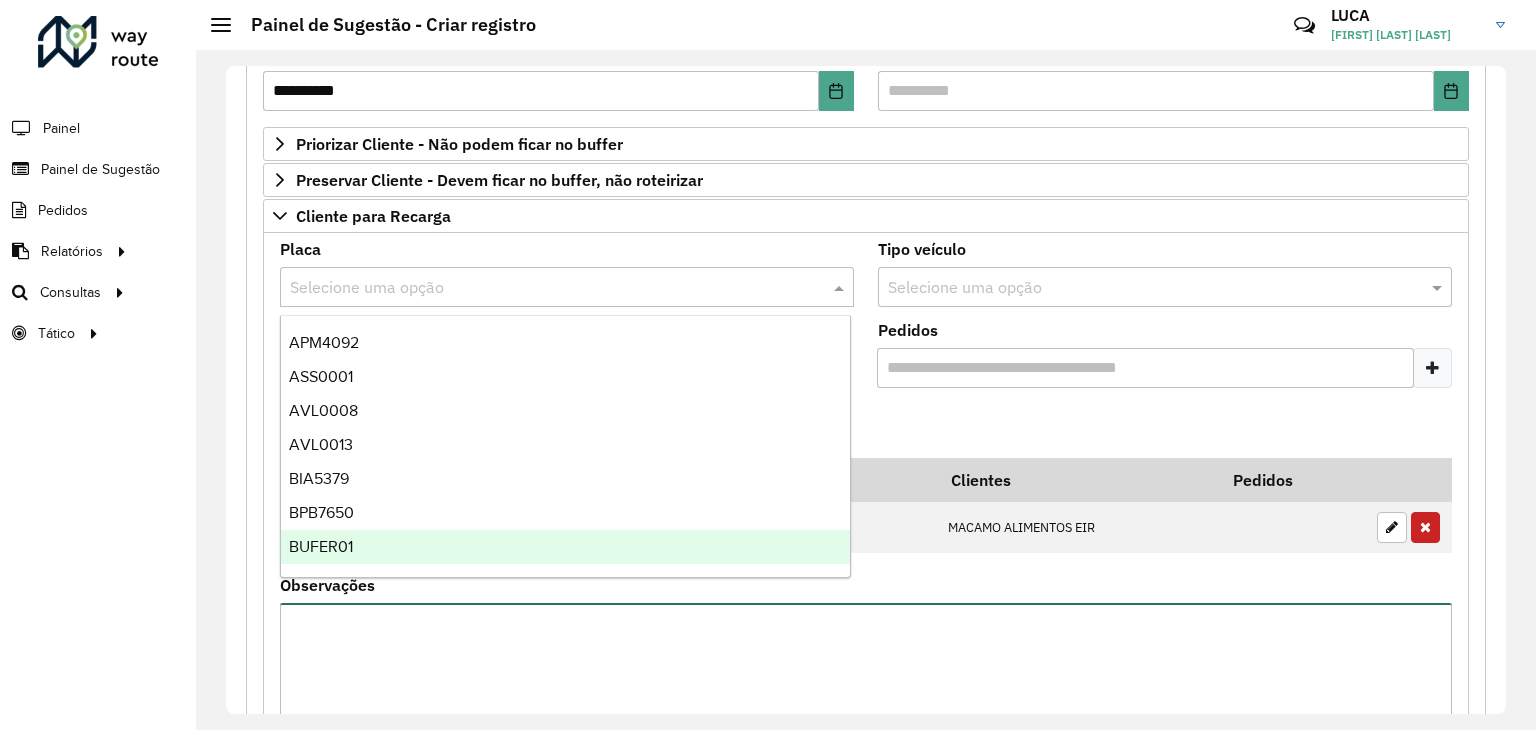 click on "Observações" at bounding box center (866, 687) 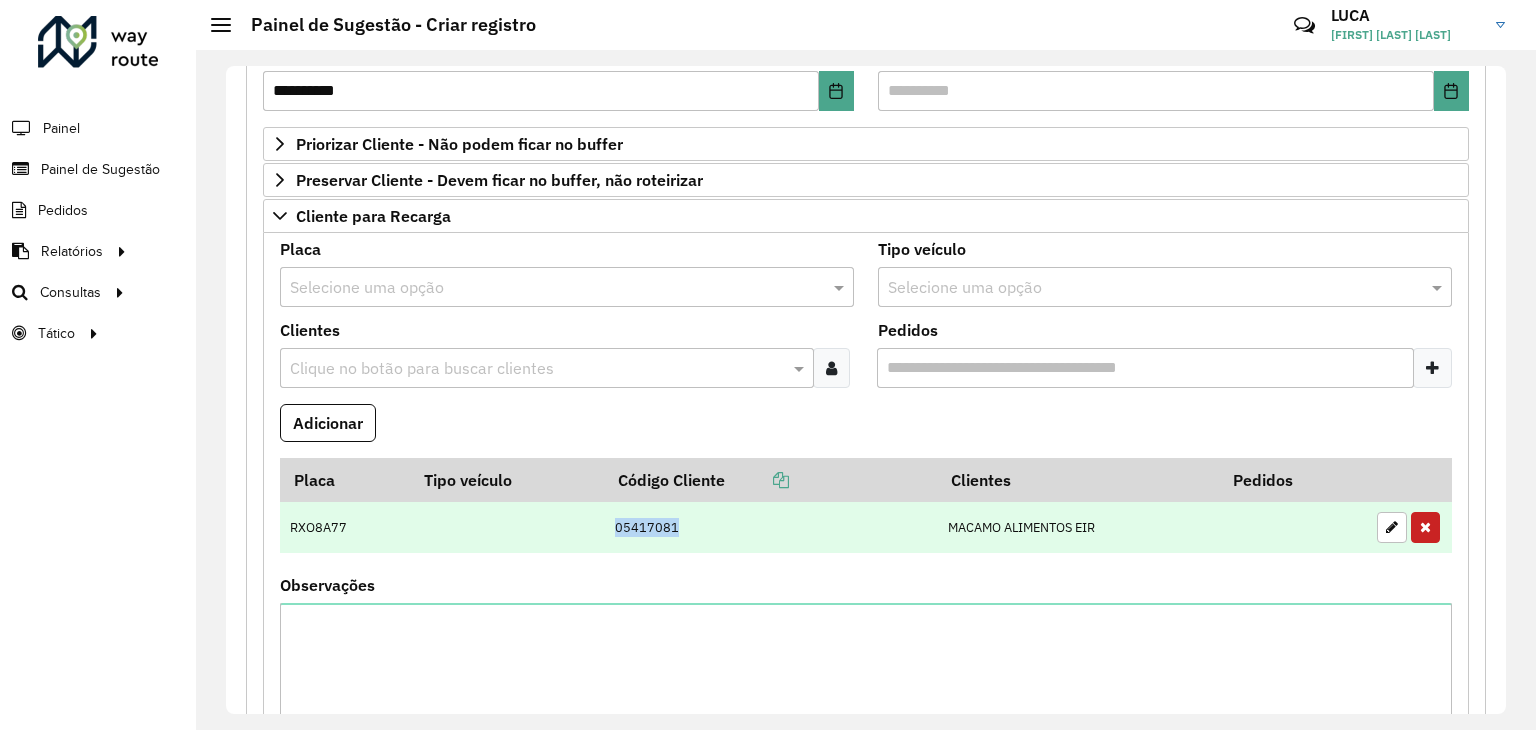drag, startPoint x: 656, startPoint y: 528, endPoint x: 608, endPoint y: 524, distance: 48.166378 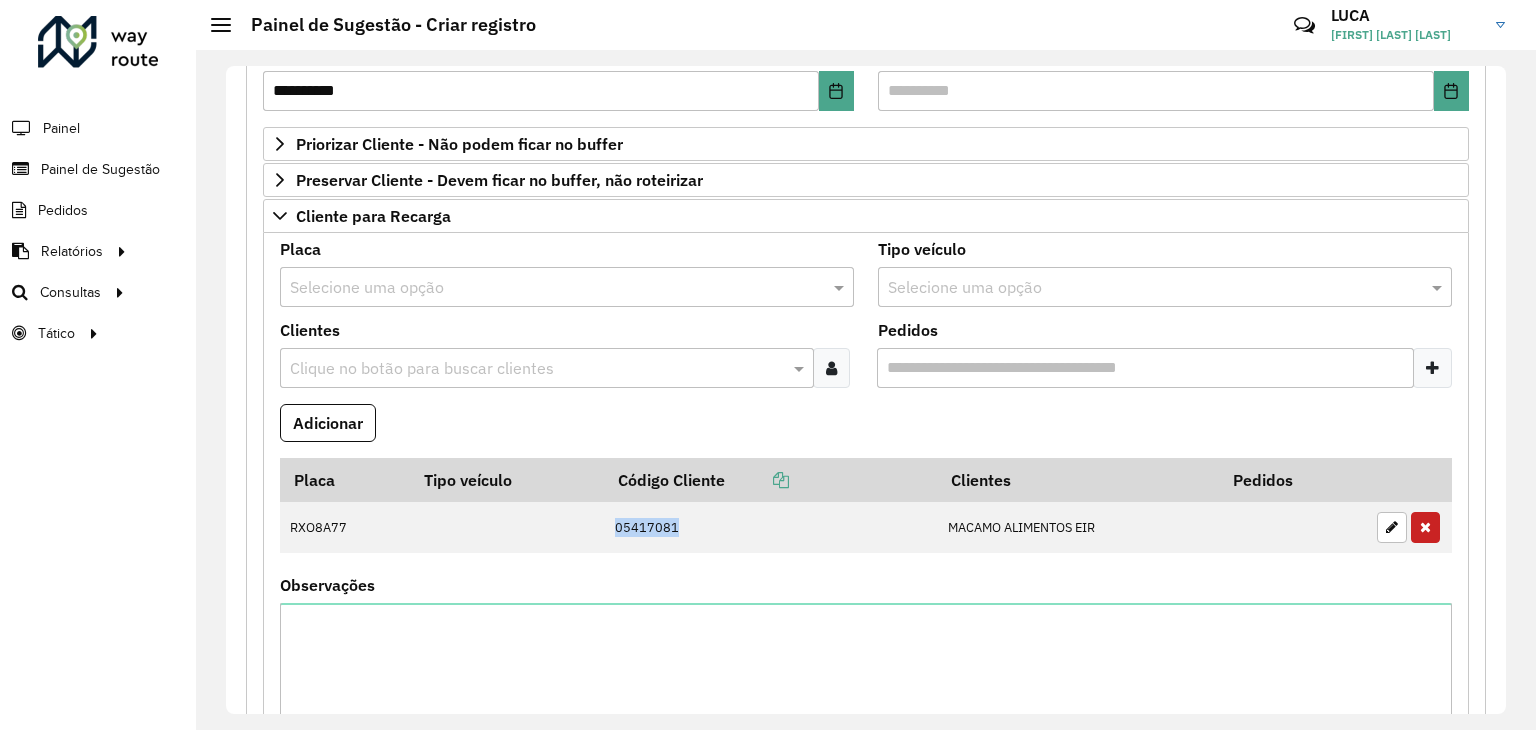 copy on "05417081" 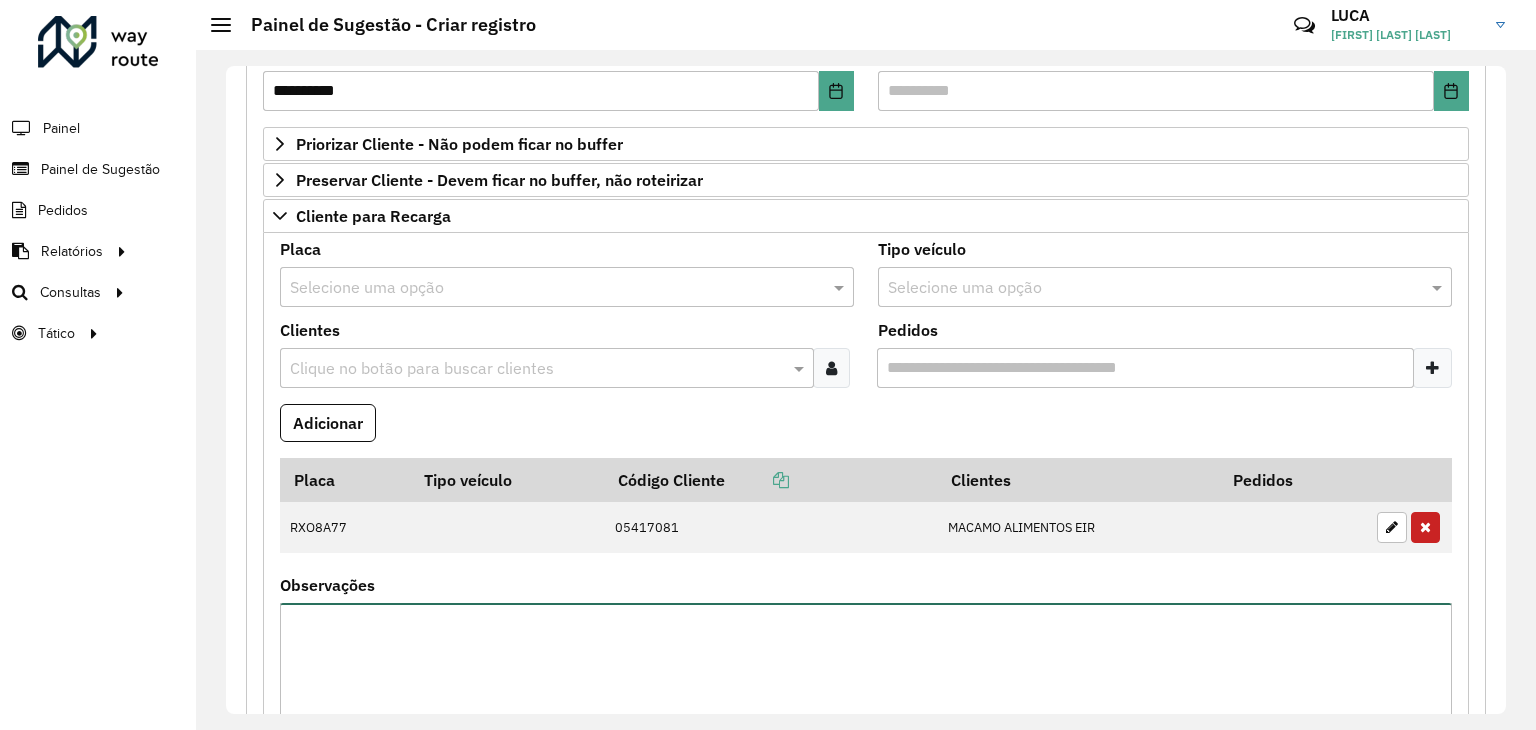 click on "Observações" at bounding box center (866, 687) 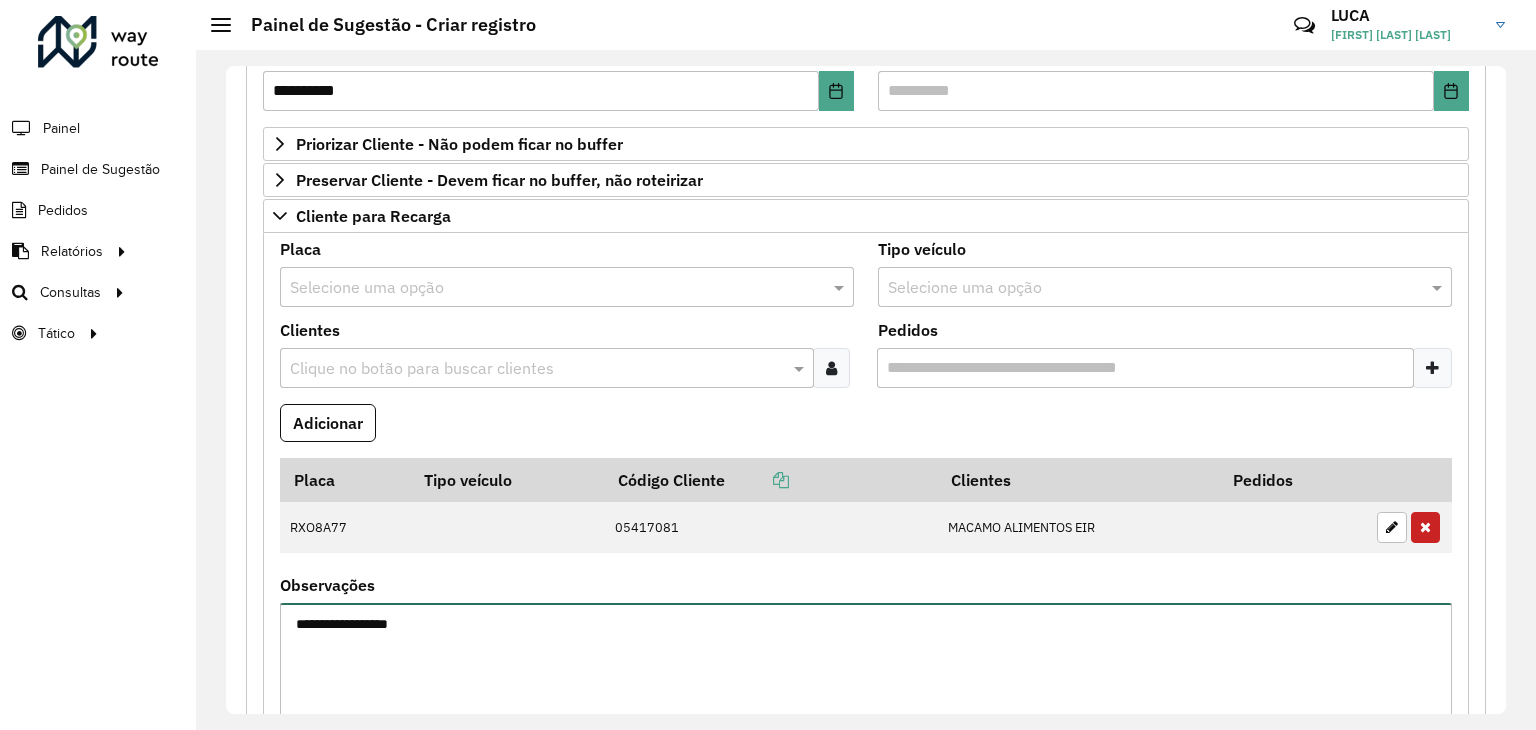 type on "**********" 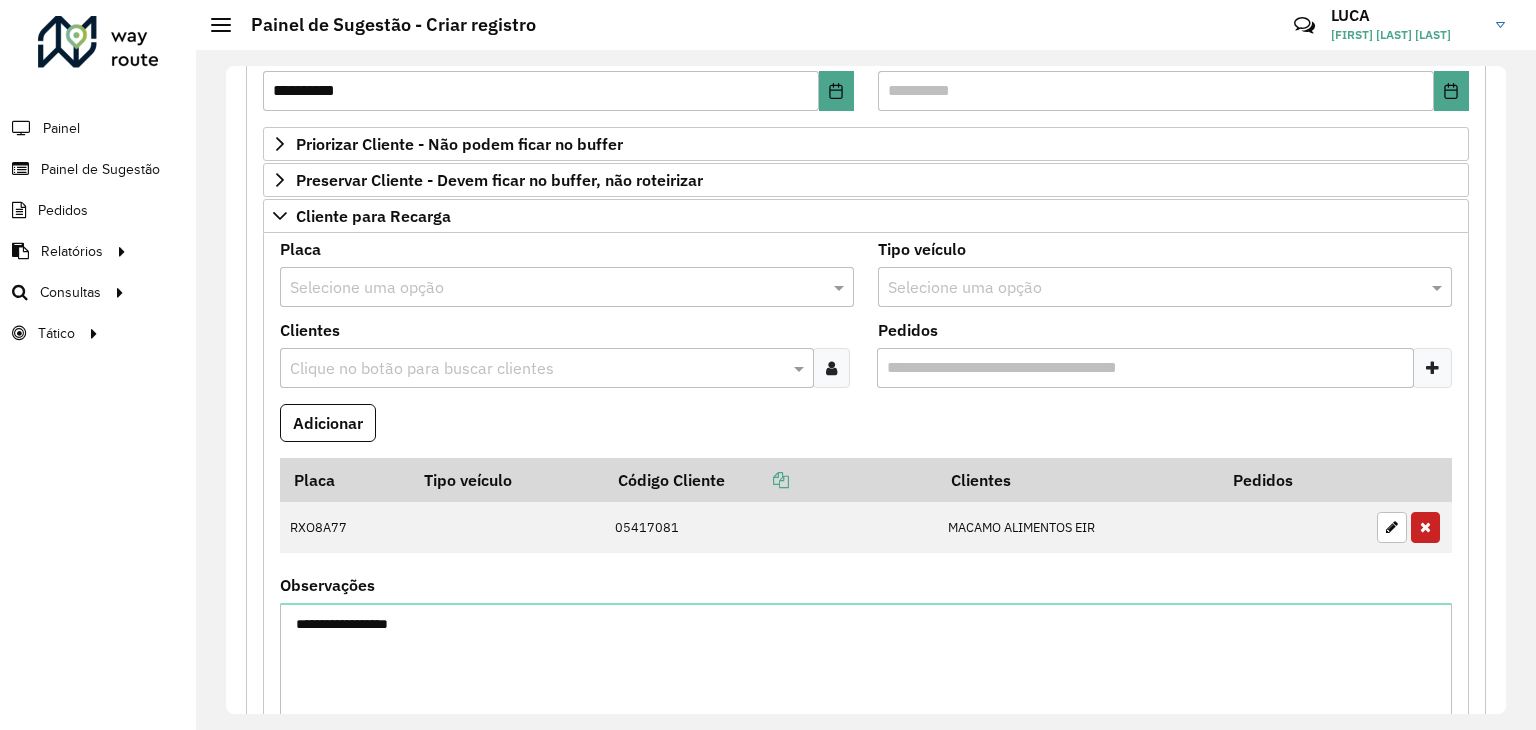 click at bounding box center (537, 369) 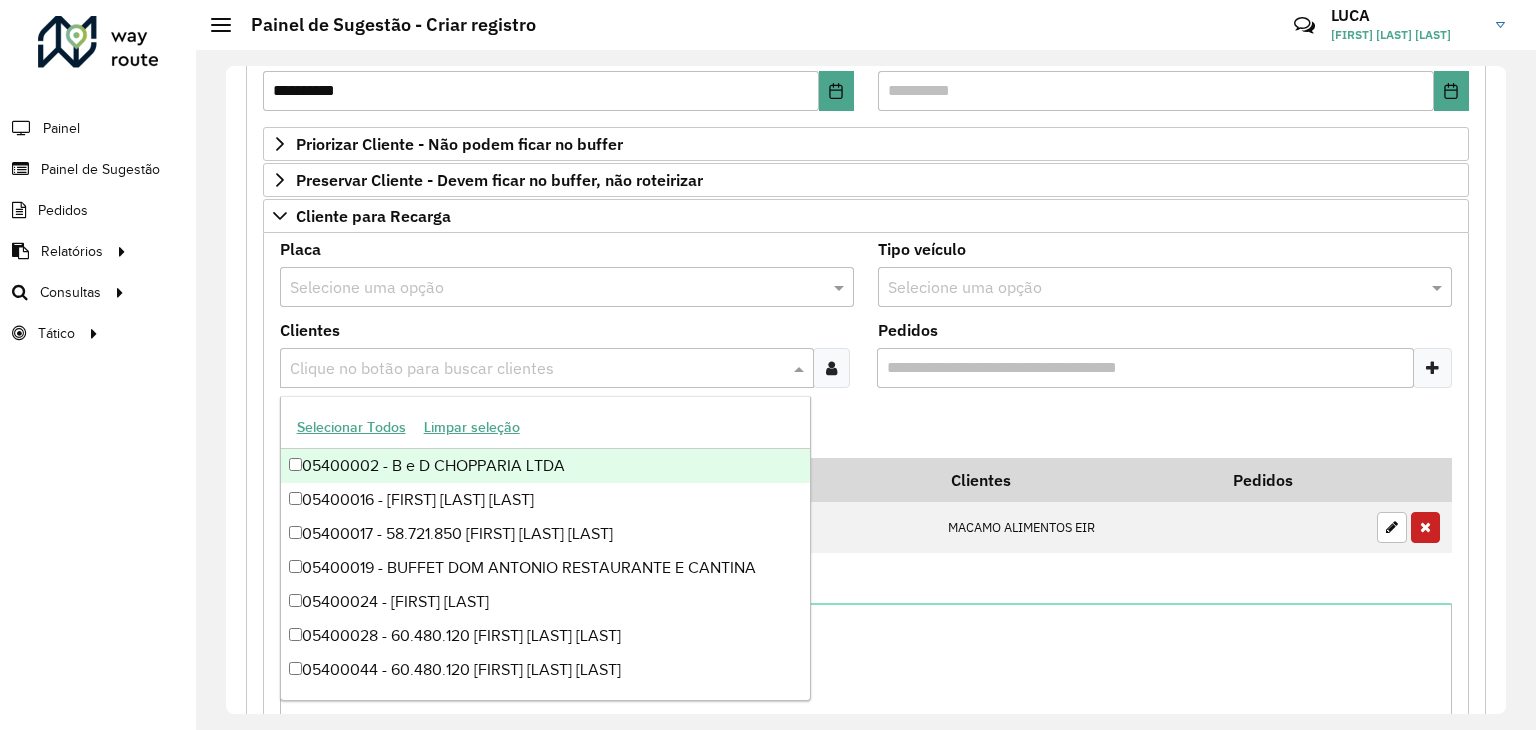 paste on "*****" 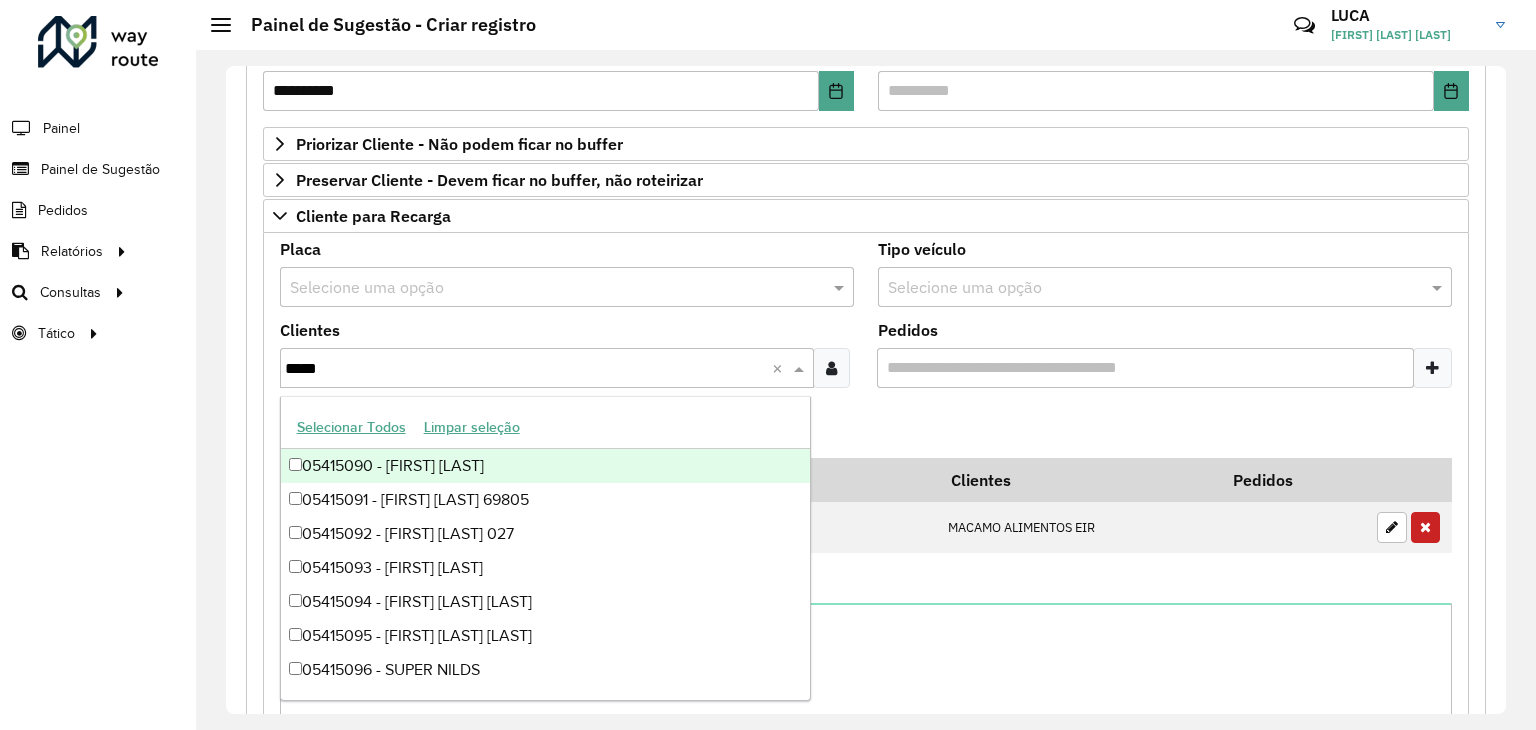 click on "*****" at bounding box center [528, 369] 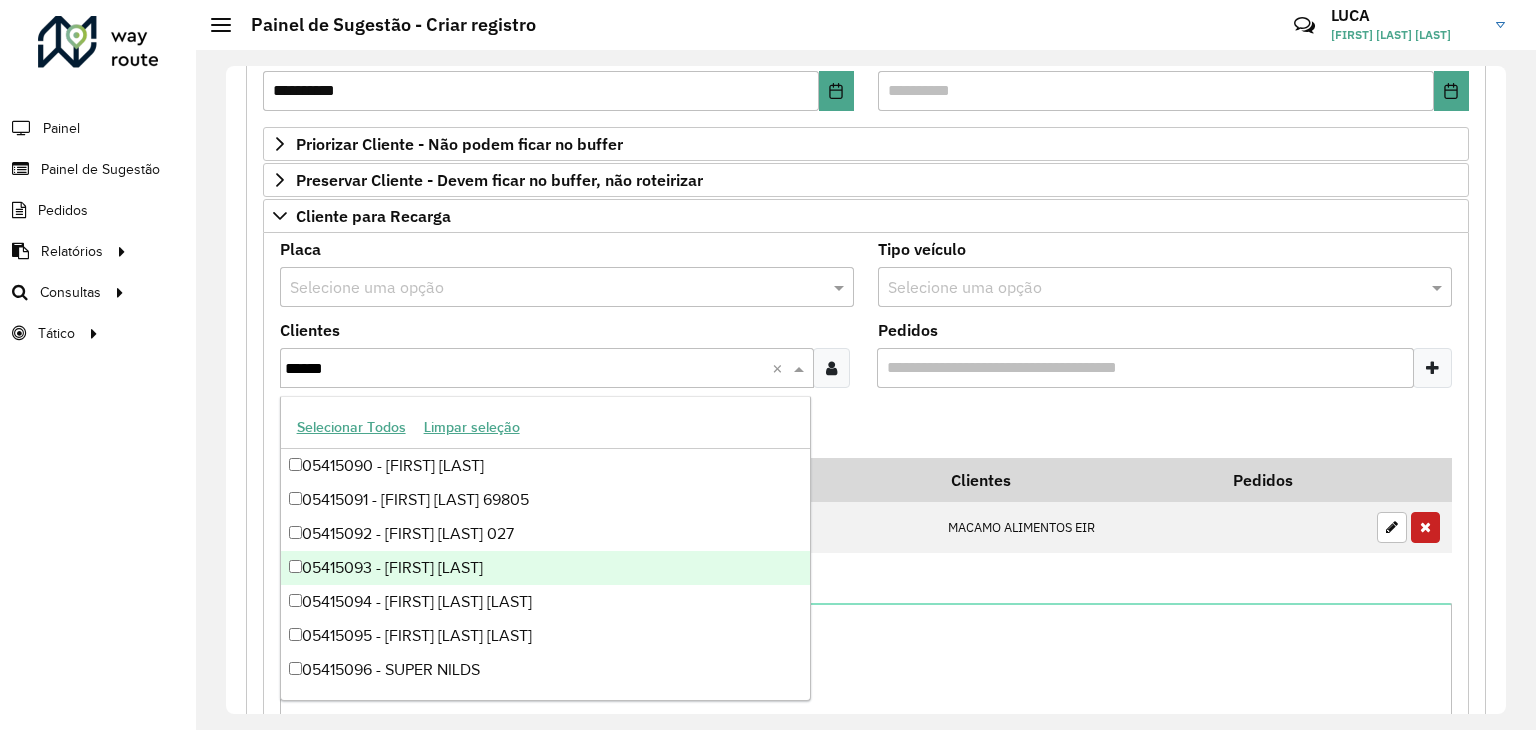 type on "*******" 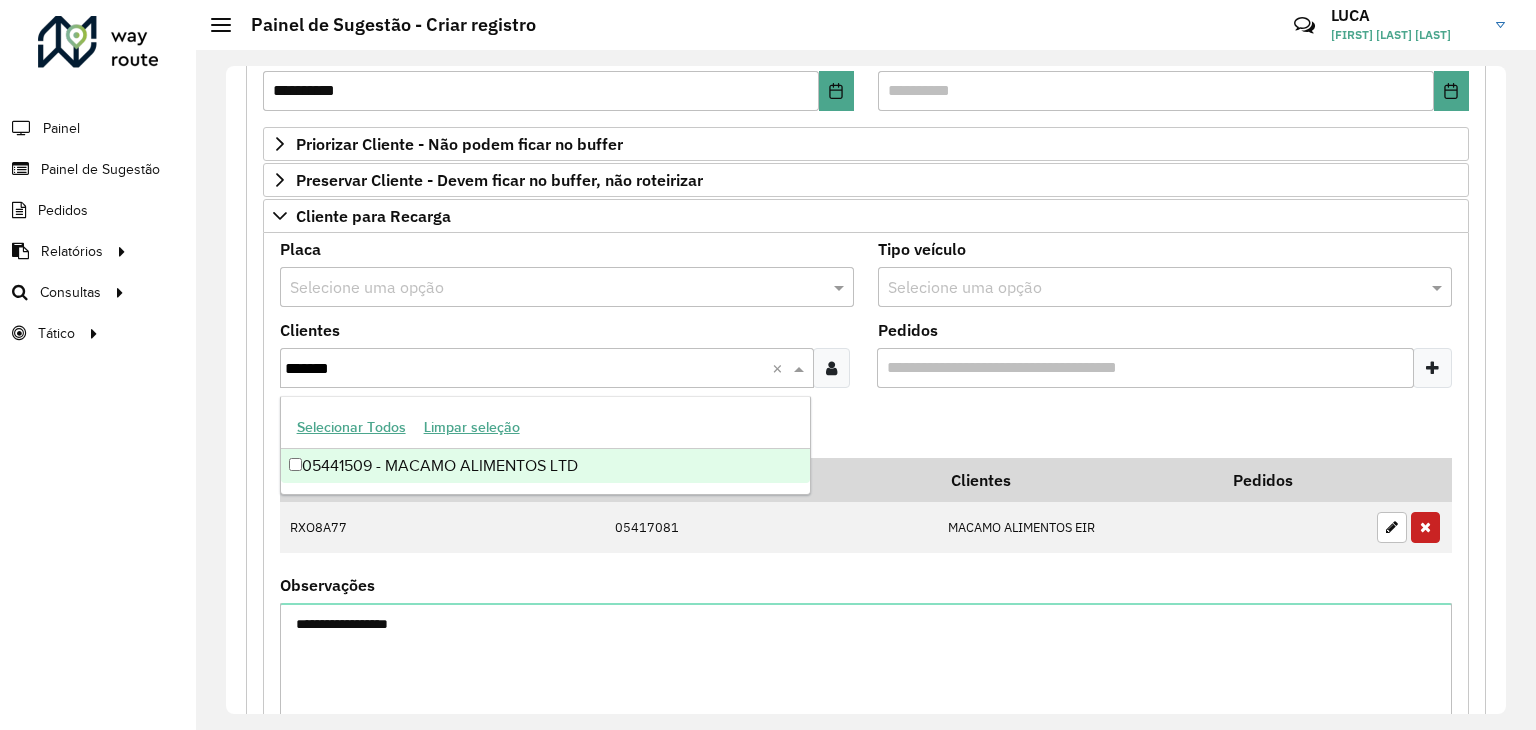 click on "05441509 - MACAMO ALIMENTOS LTD" at bounding box center [546, 466] 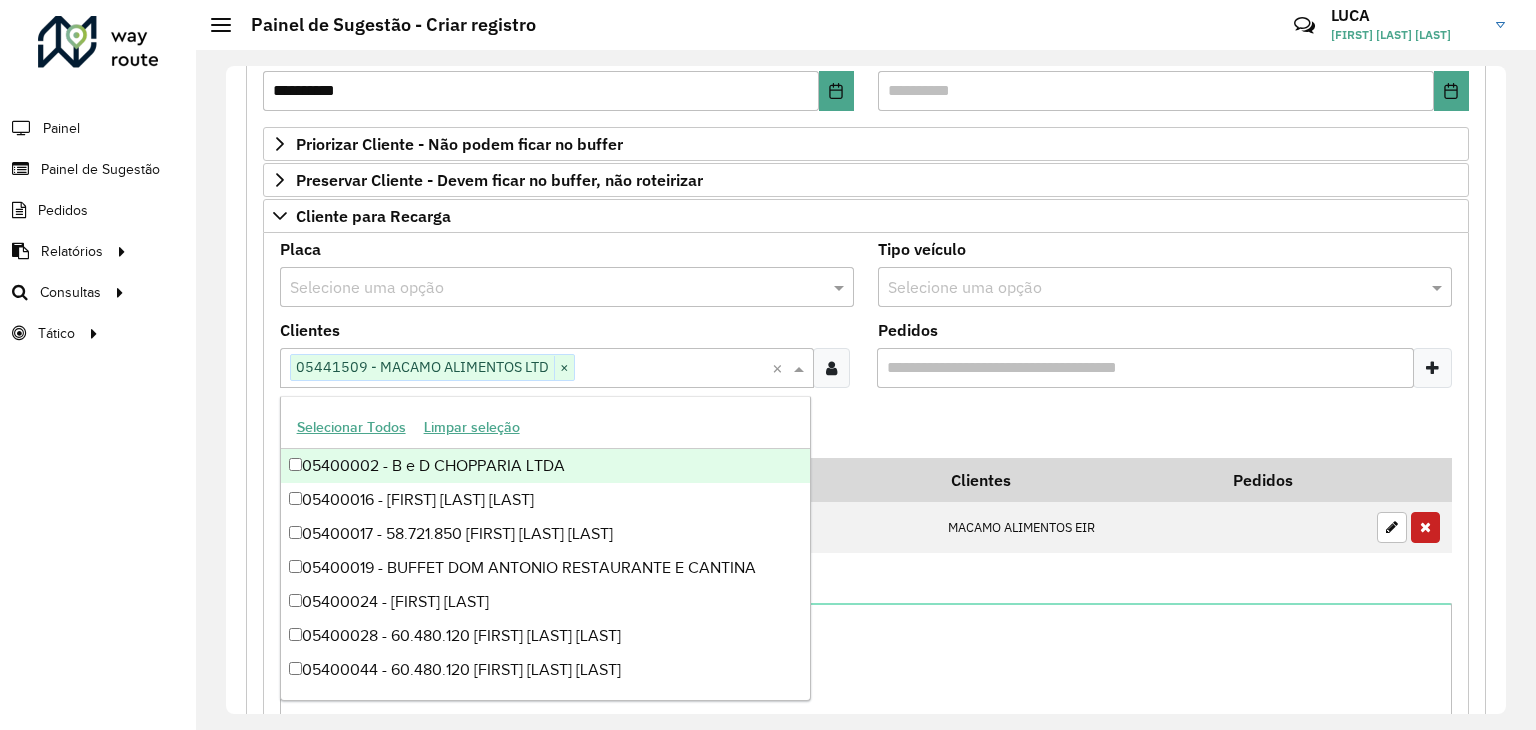 click at bounding box center (547, 288) 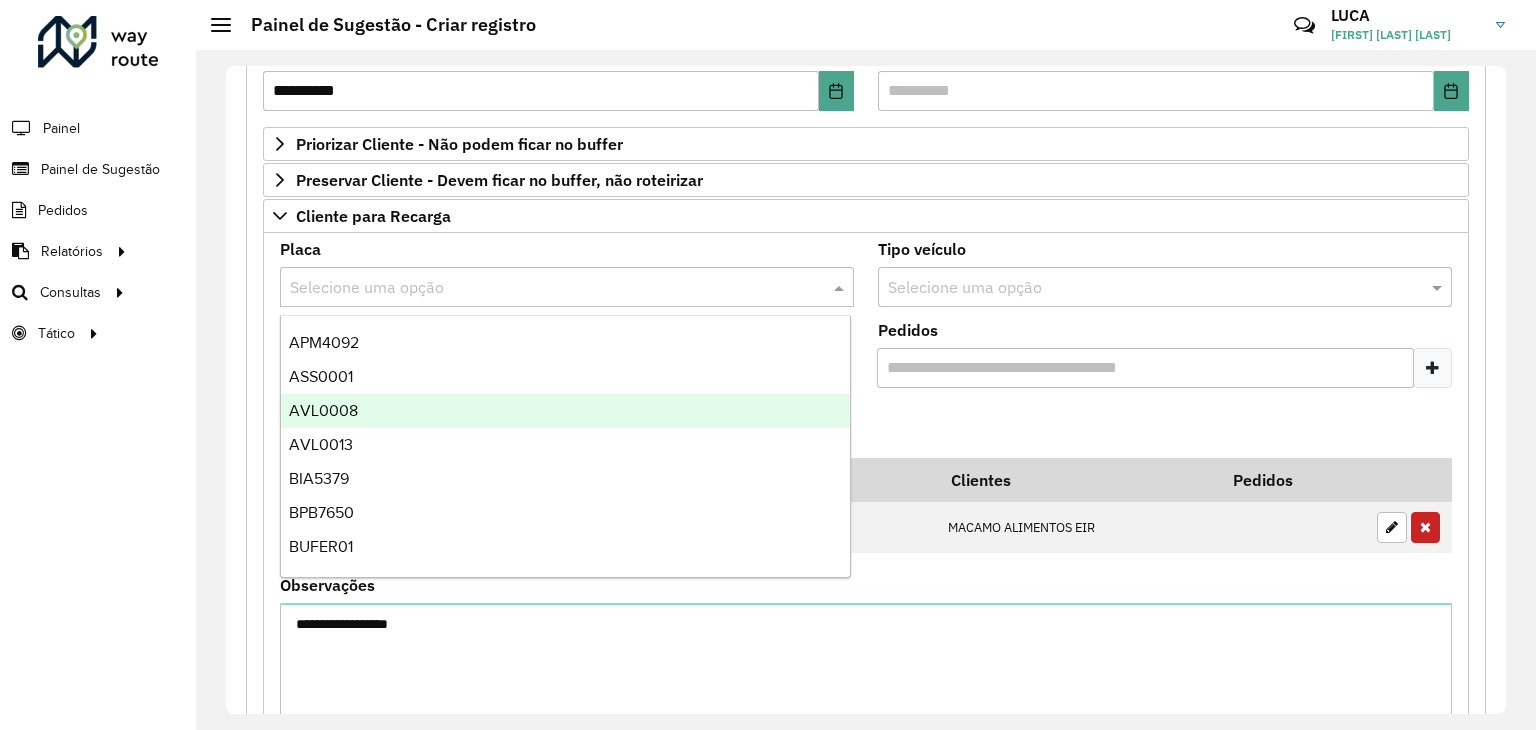 click on "Adicionar" at bounding box center (866, 431) 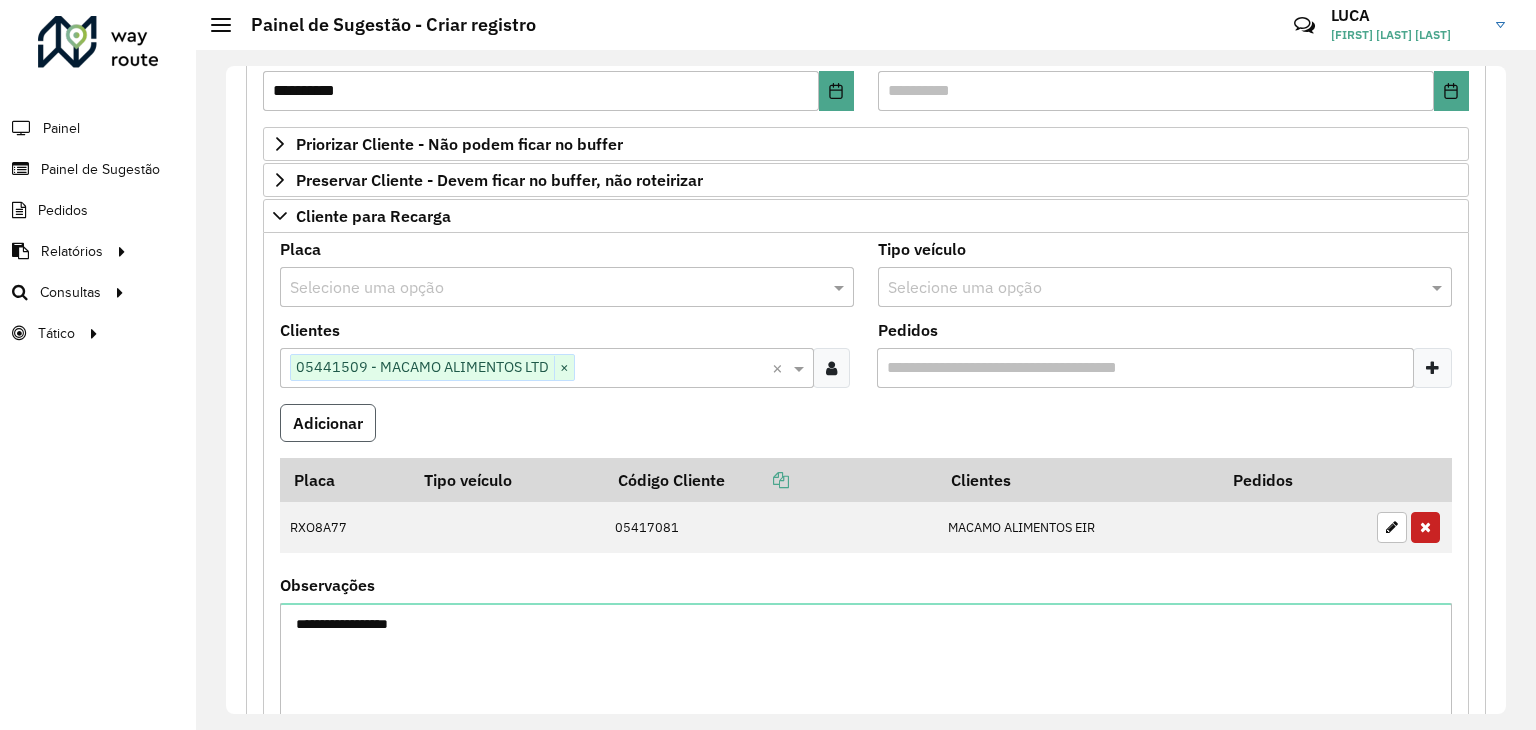 click on "Adicionar" at bounding box center (328, 423) 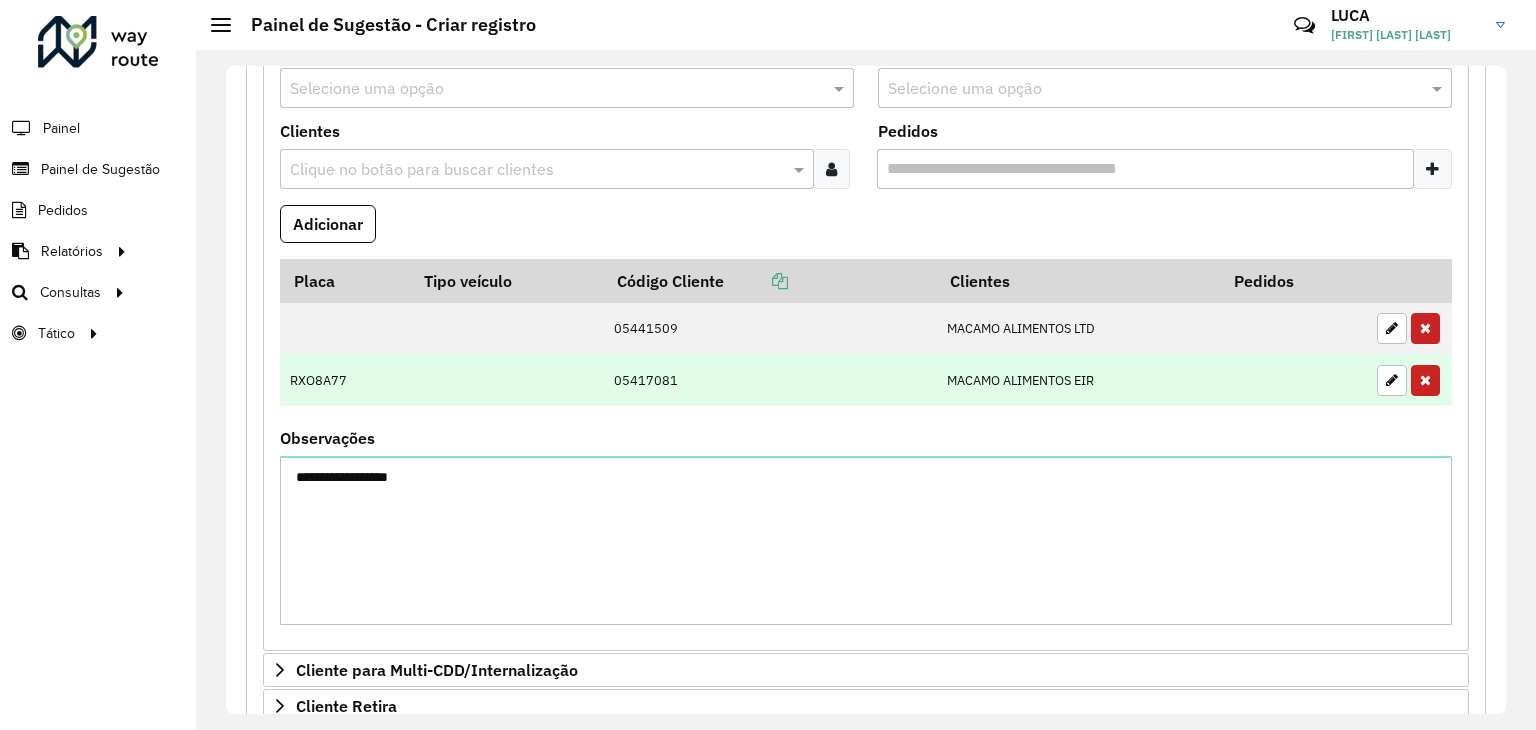scroll, scrollTop: 500, scrollLeft: 0, axis: vertical 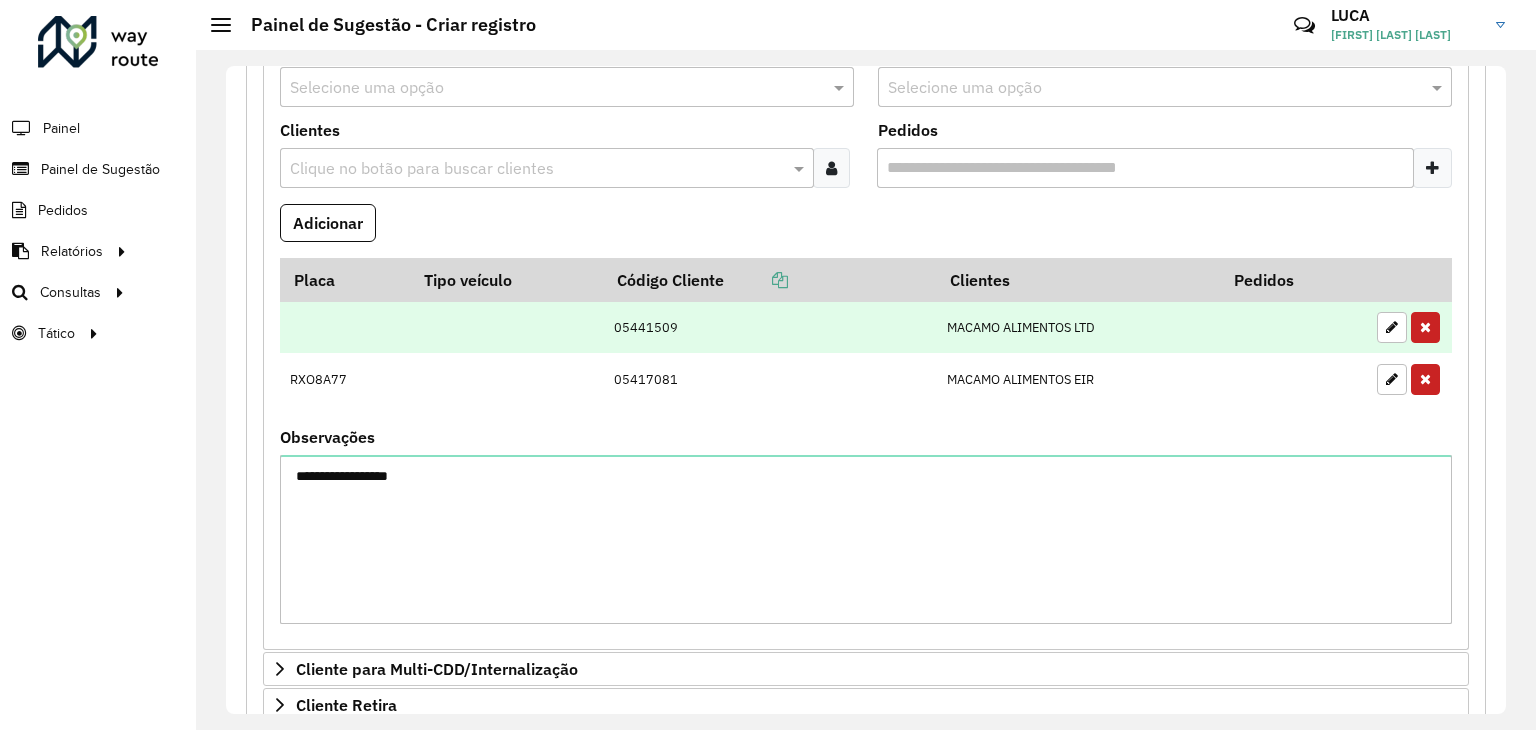 click on "05441509" at bounding box center (770, 327) 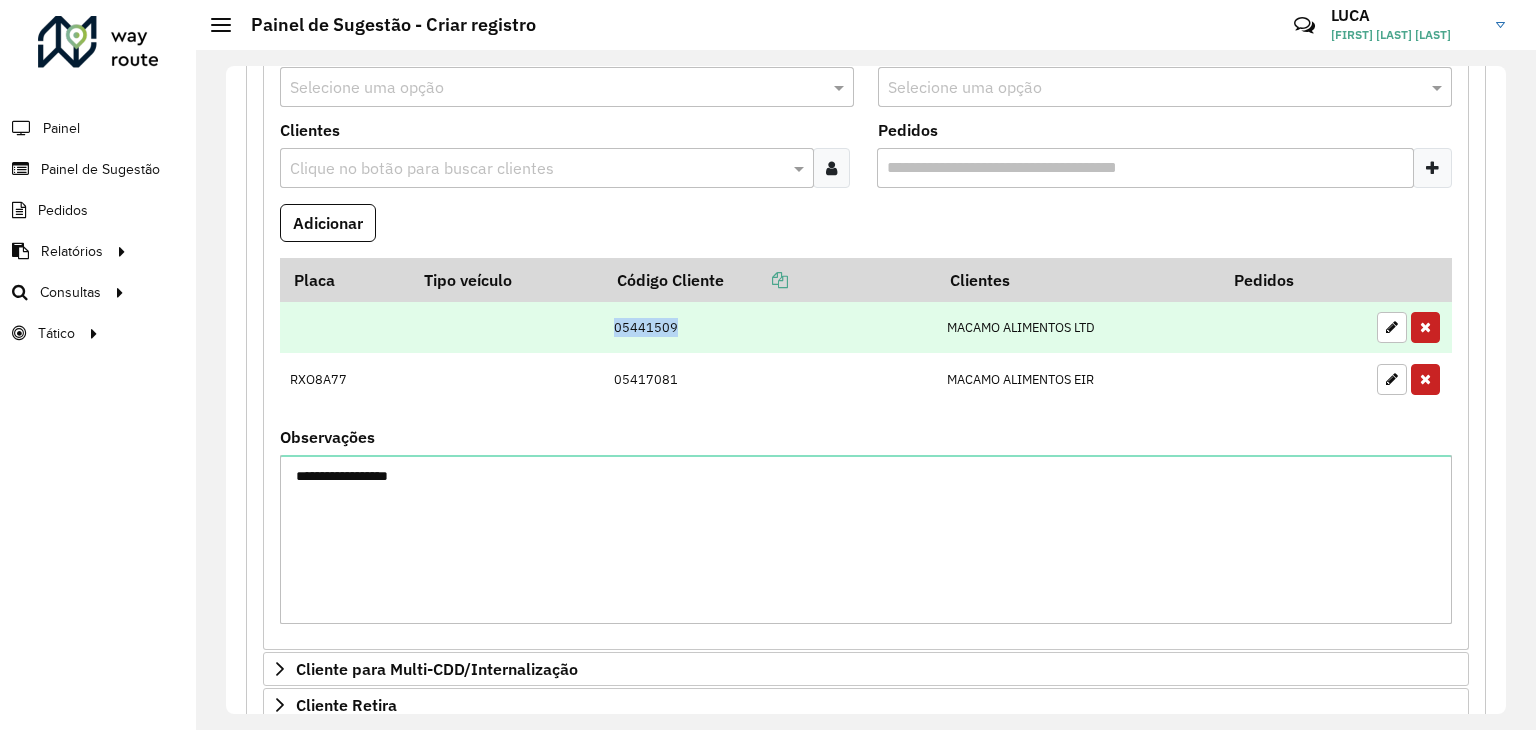 click on "05441509" at bounding box center [770, 327] 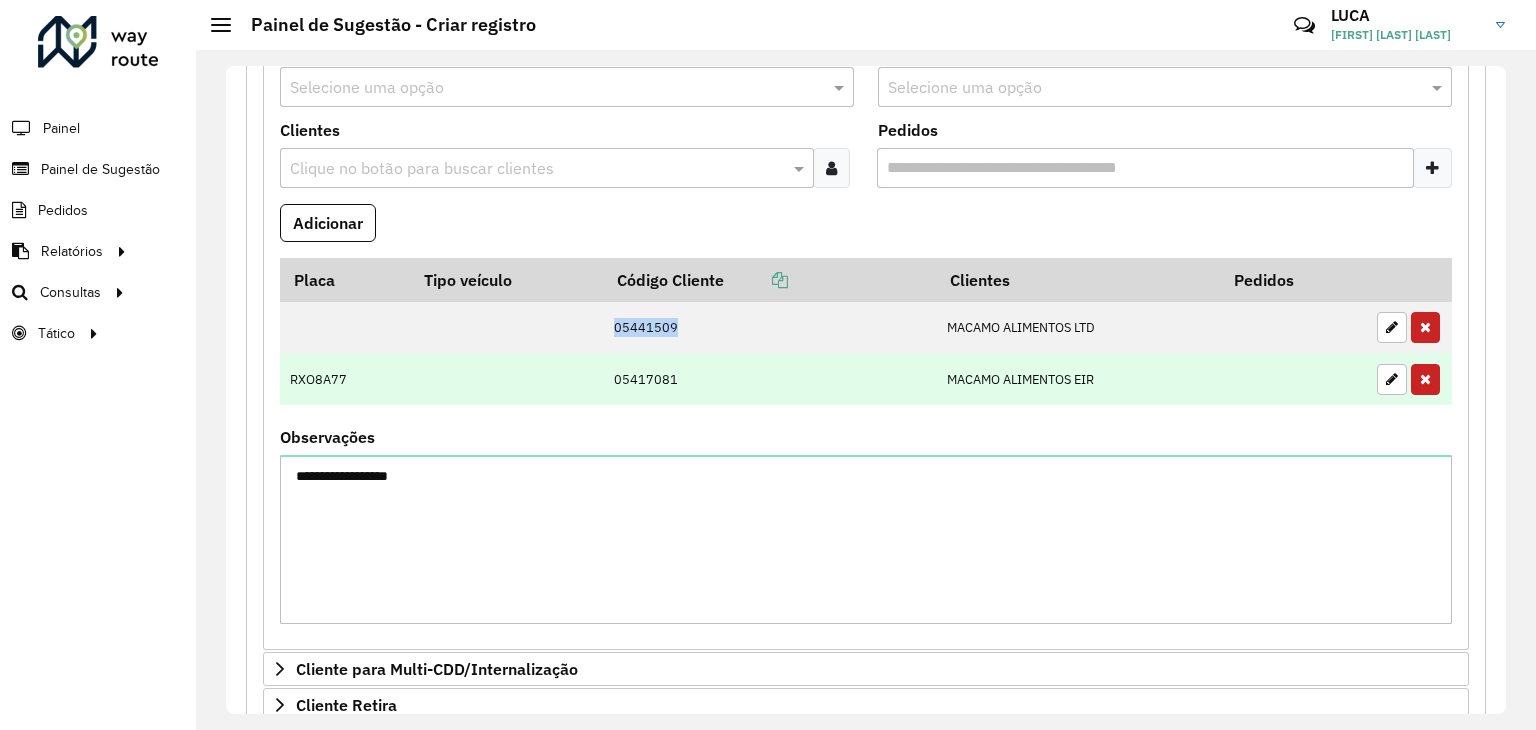 copy on "05441509" 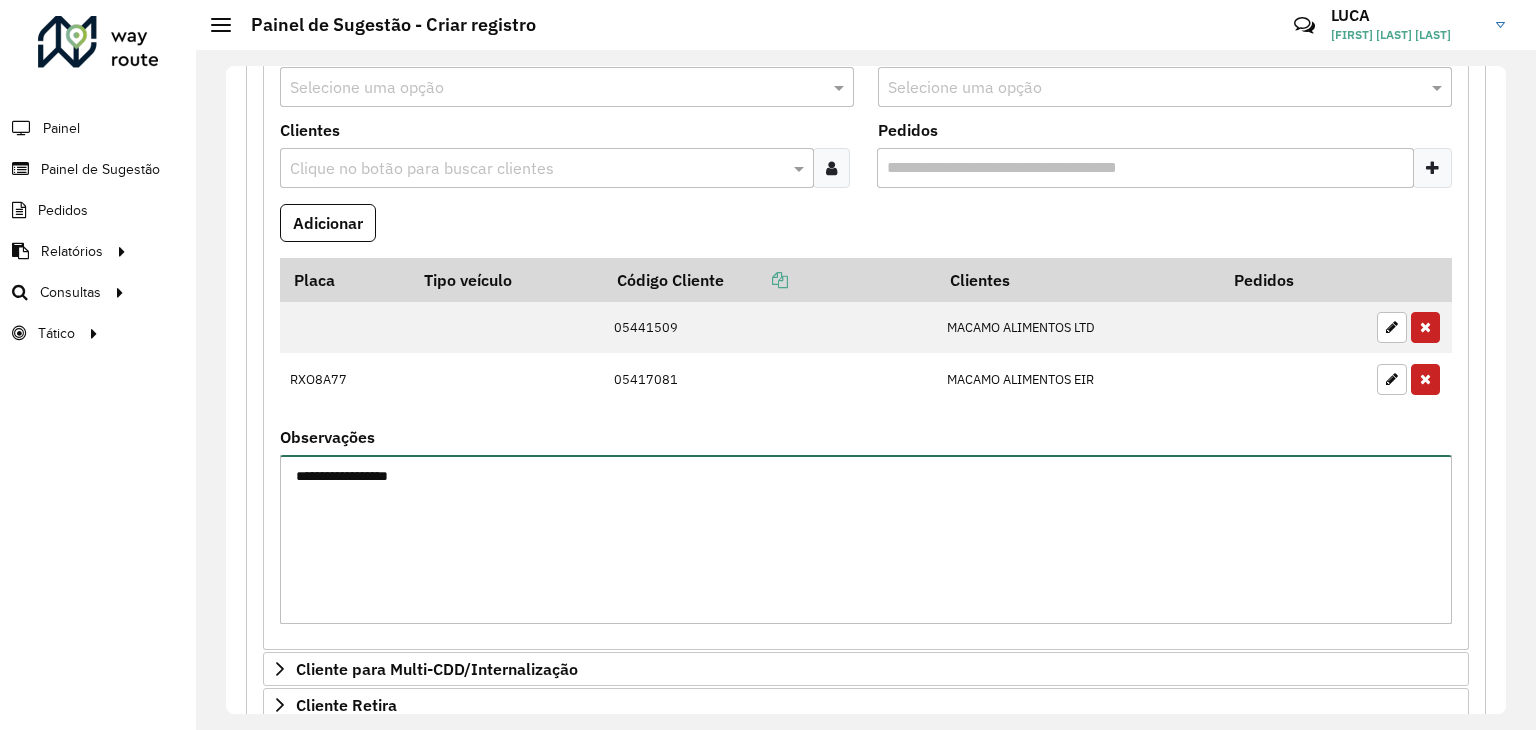 click on "**********" at bounding box center (866, 539) 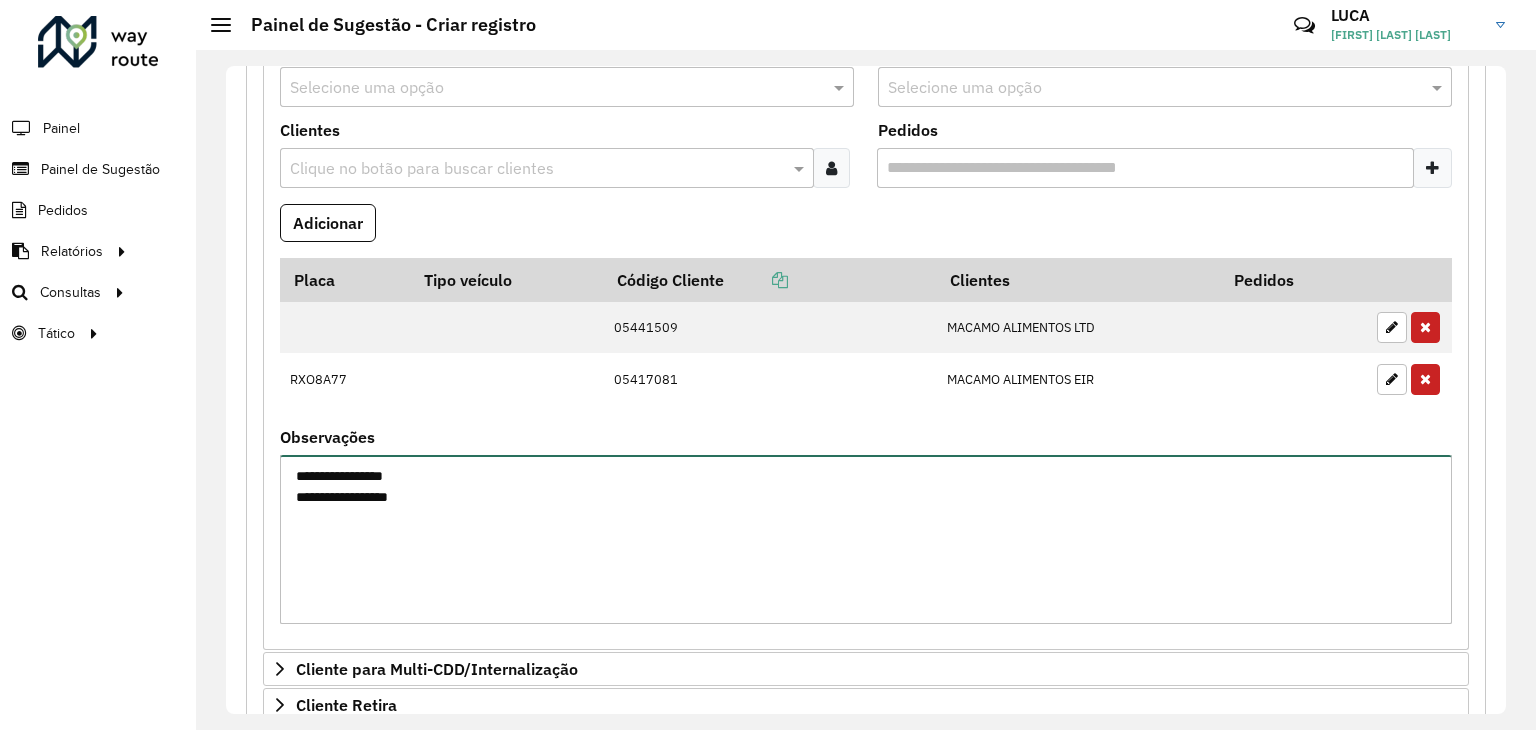 type on "**********" 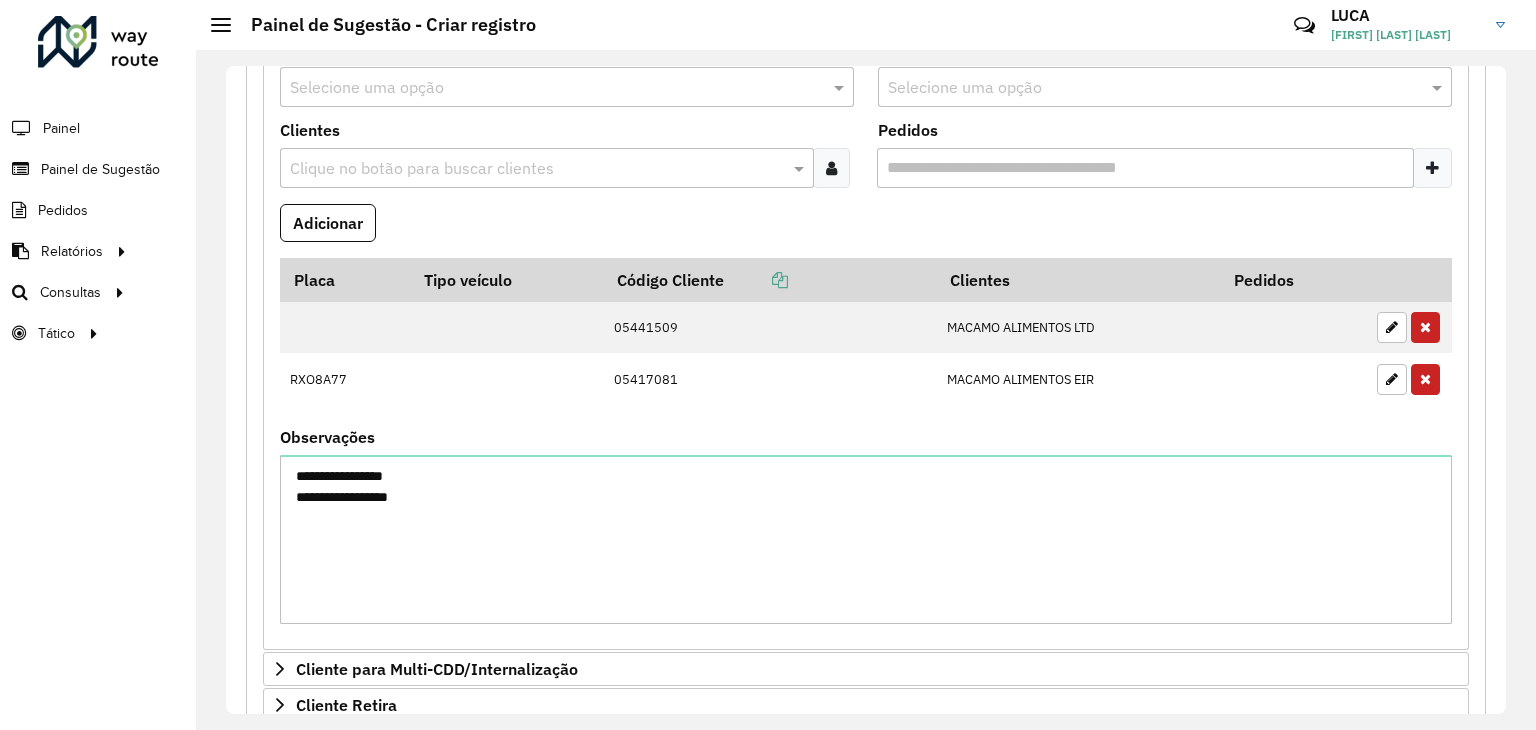 click at bounding box center [537, 169] 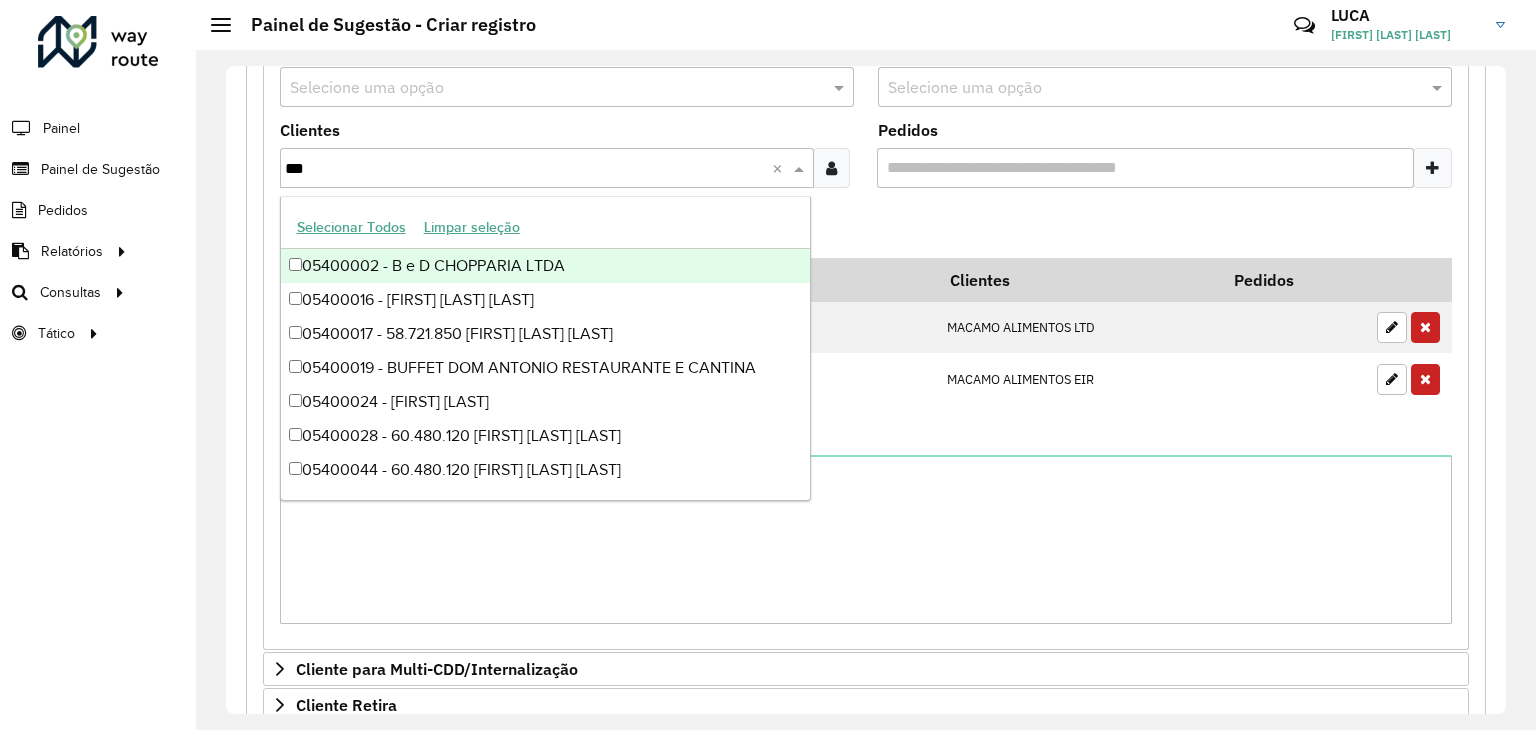 paste on "*****" 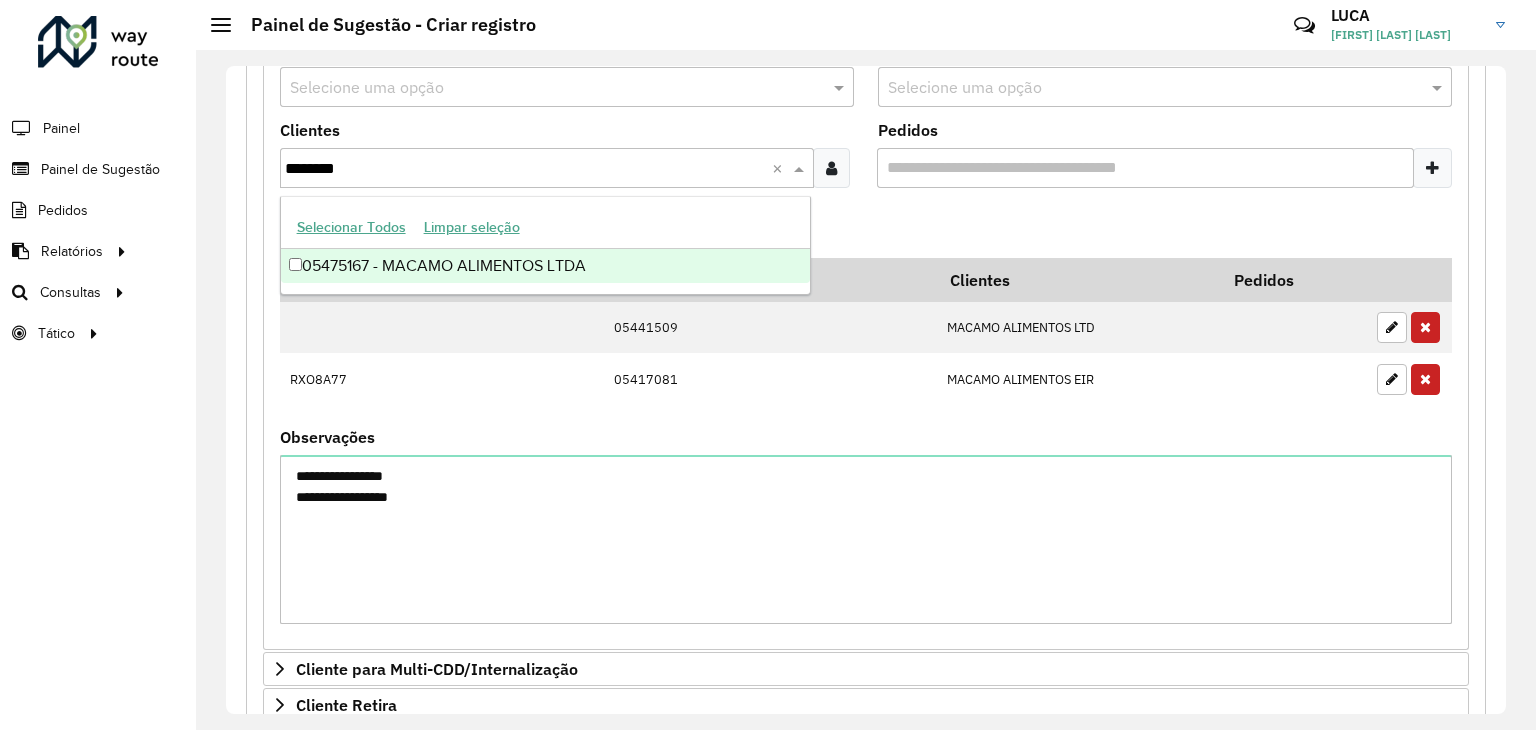 type 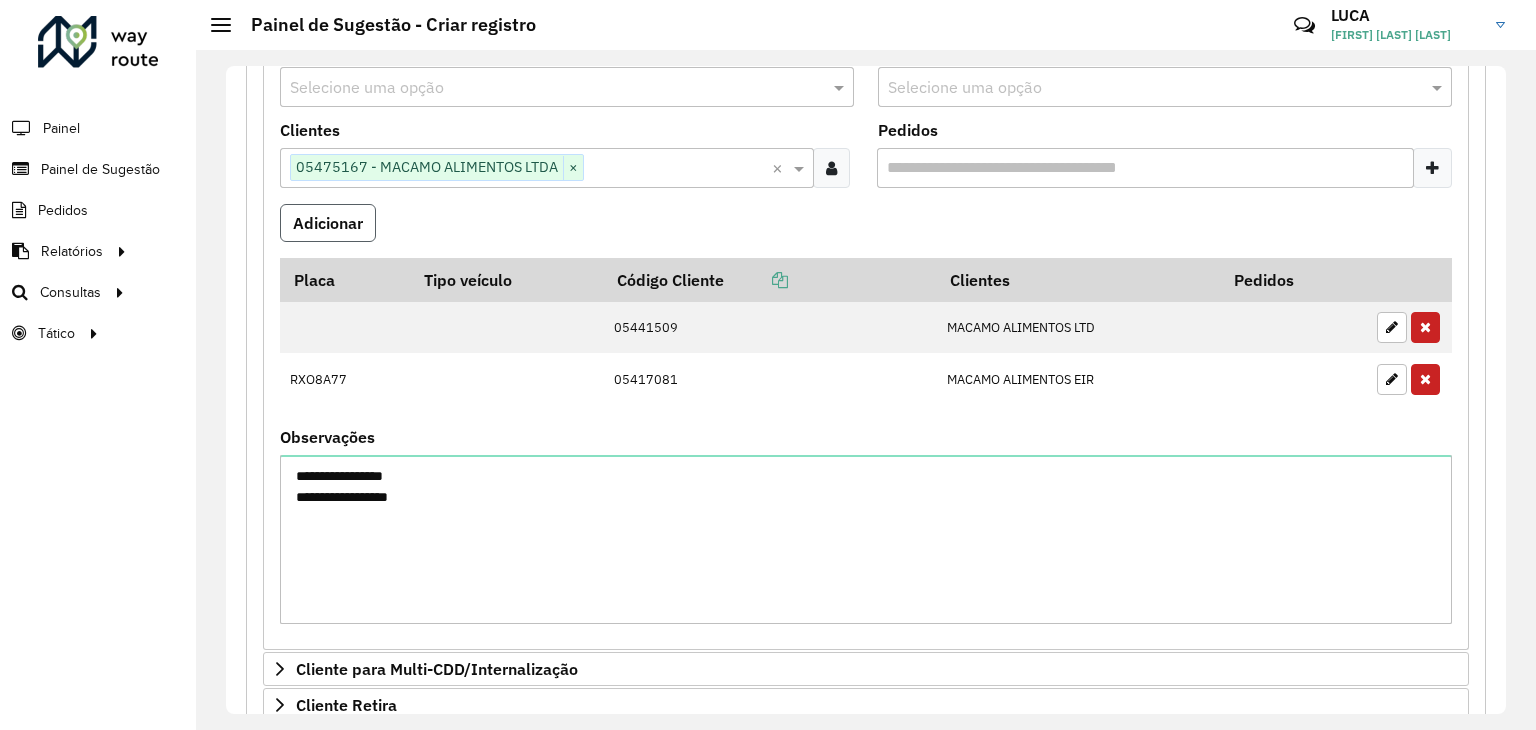 click on "Adicionar" at bounding box center (328, 223) 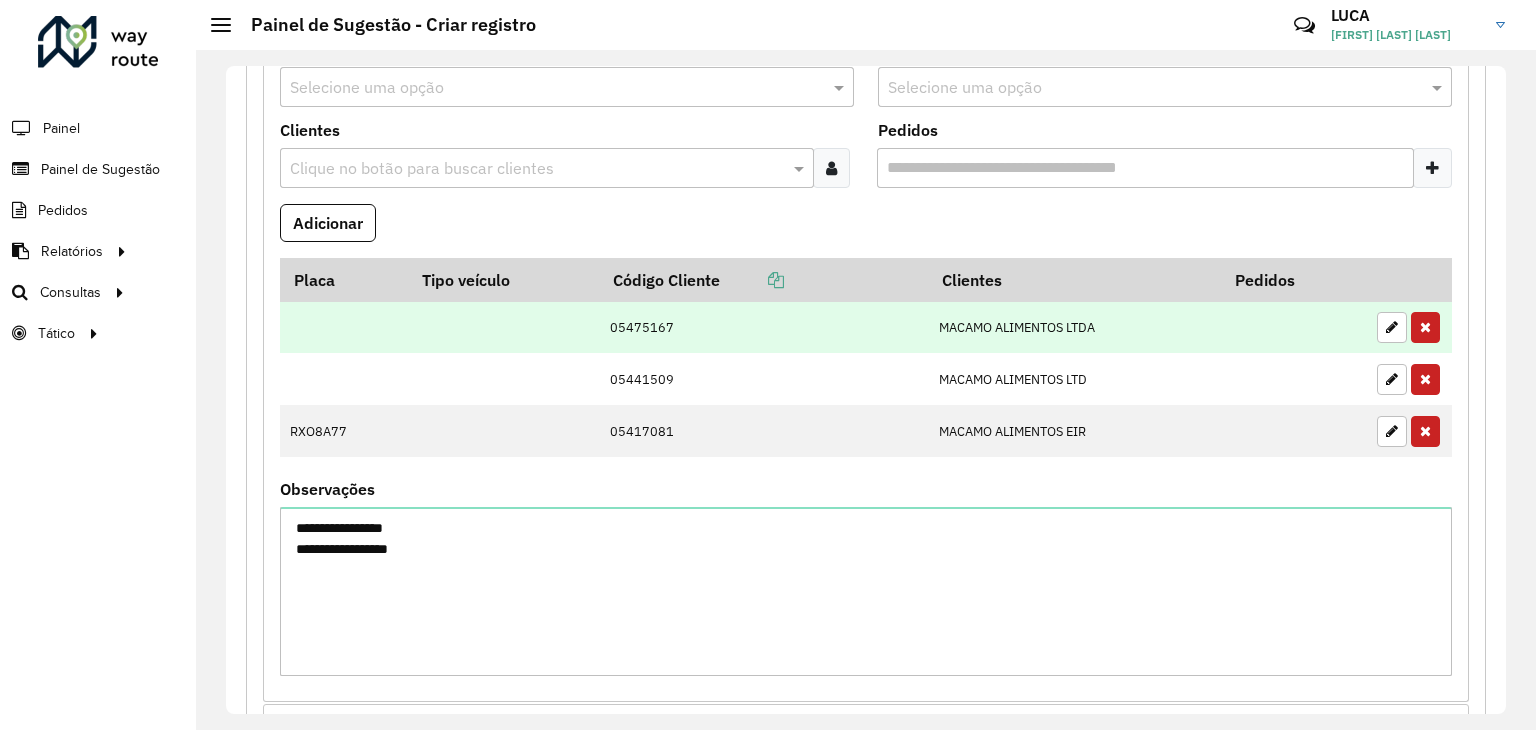 click on "05475167" at bounding box center (764, 327) 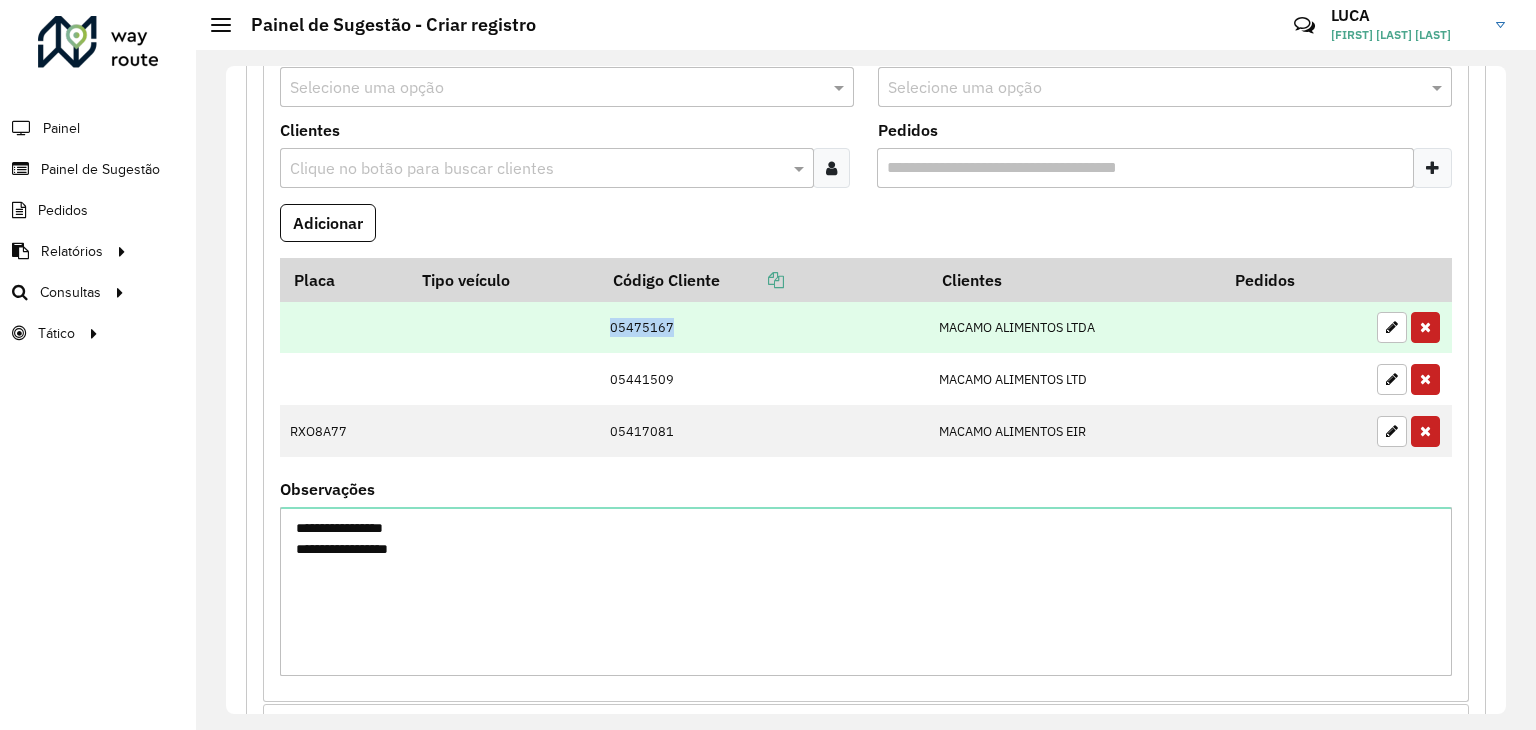 click on "05475167" at bounding box center [764, 327] 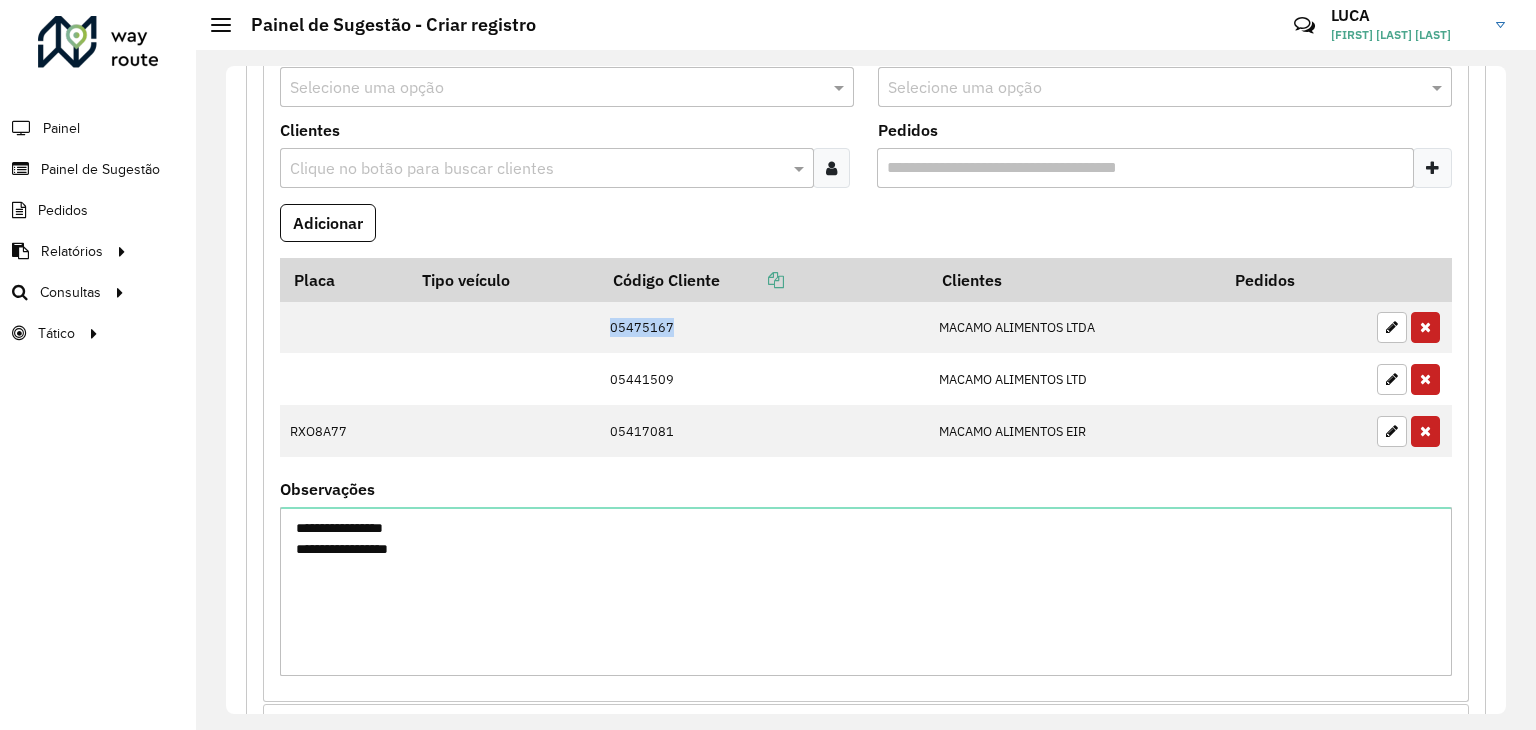 copy on "05475167" 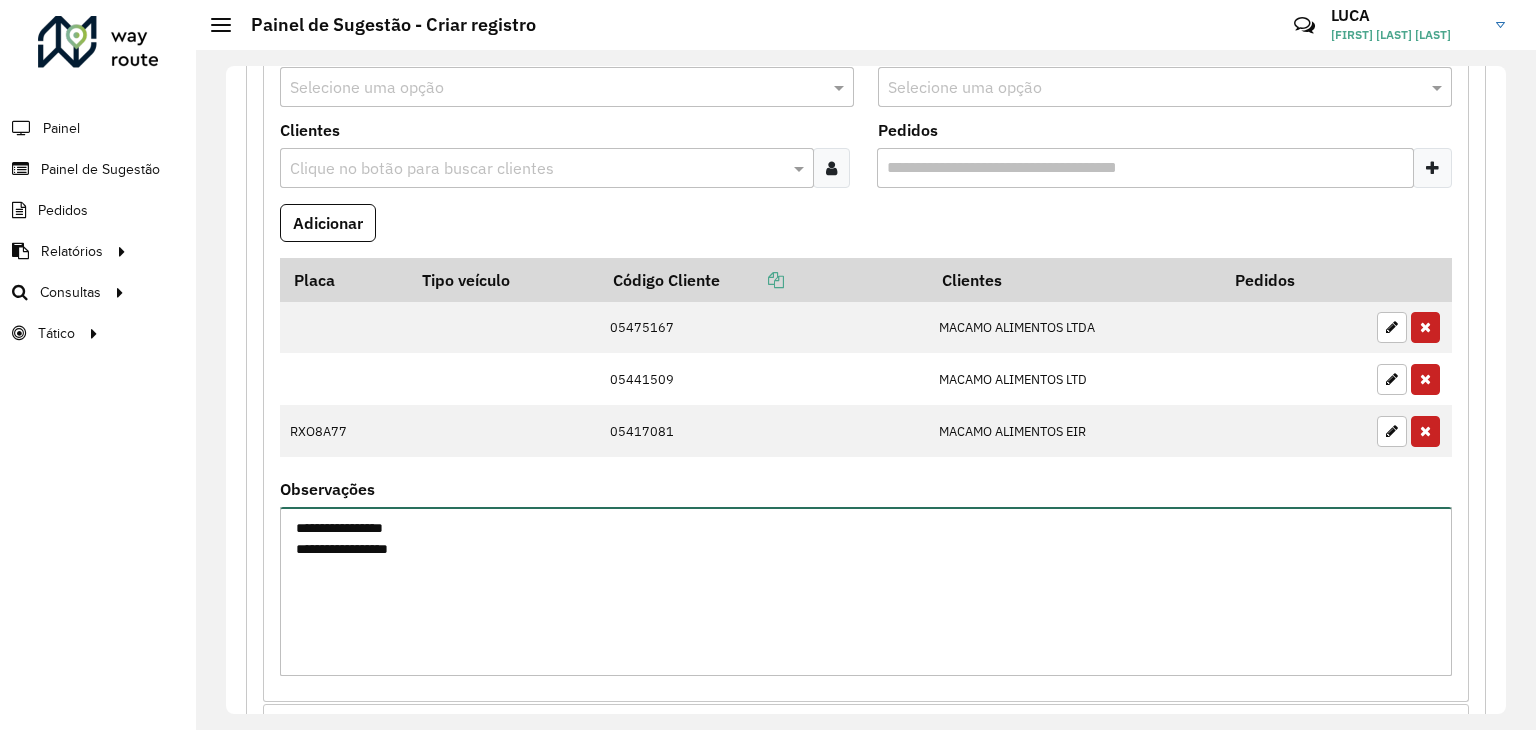 click on "**********" at bounding box center (866, 591) 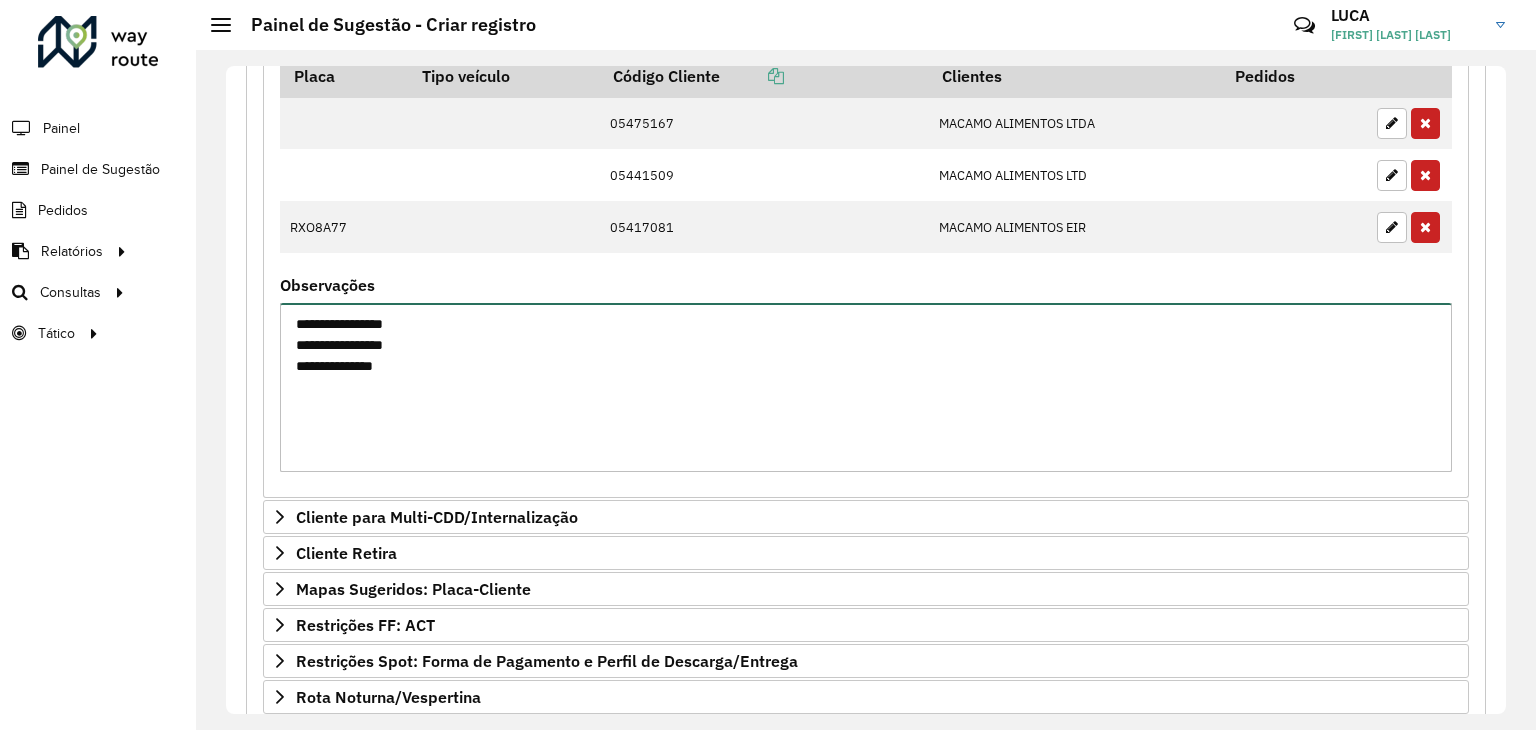 scroll, scrollTop: 300, scrollLeft: 0, axis: vertical 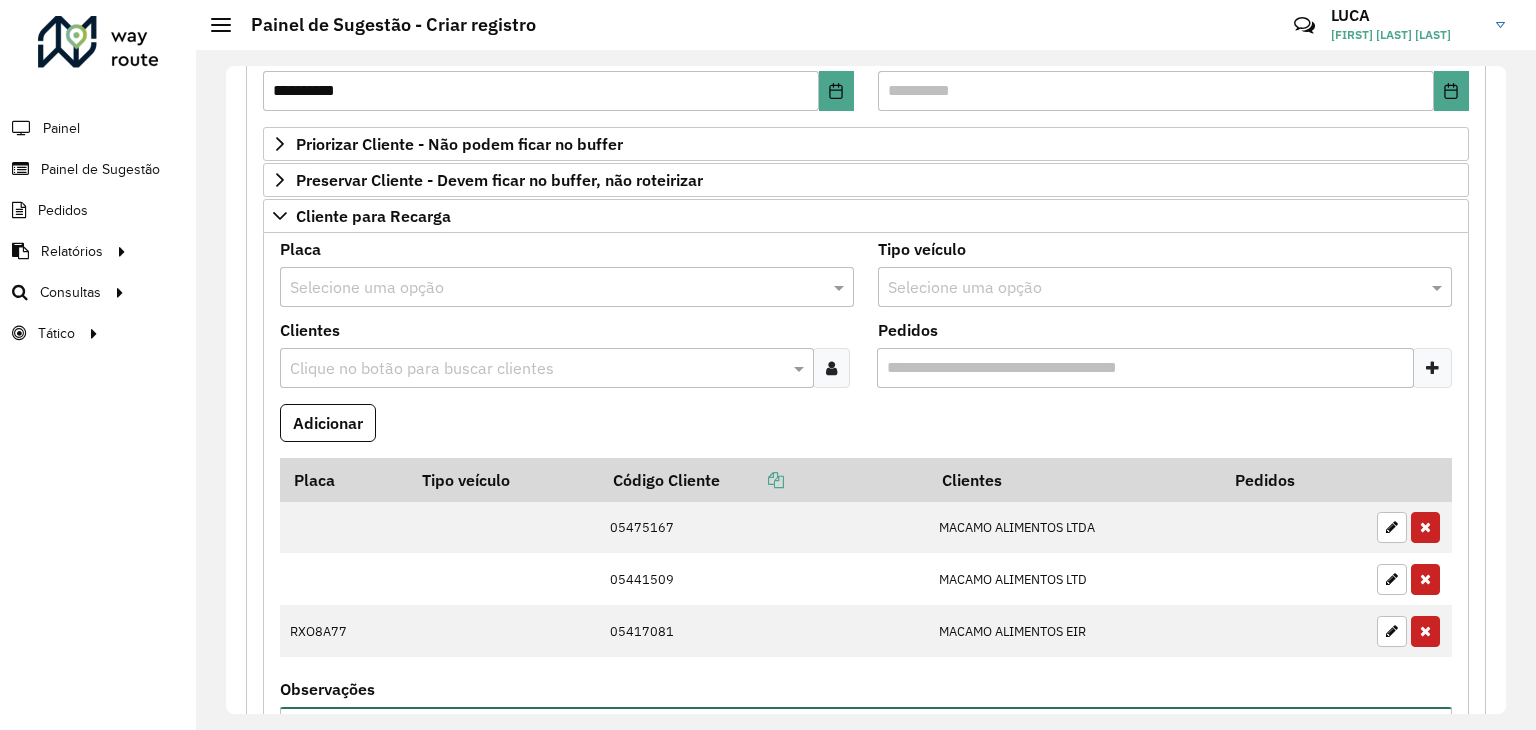 type on "**********" 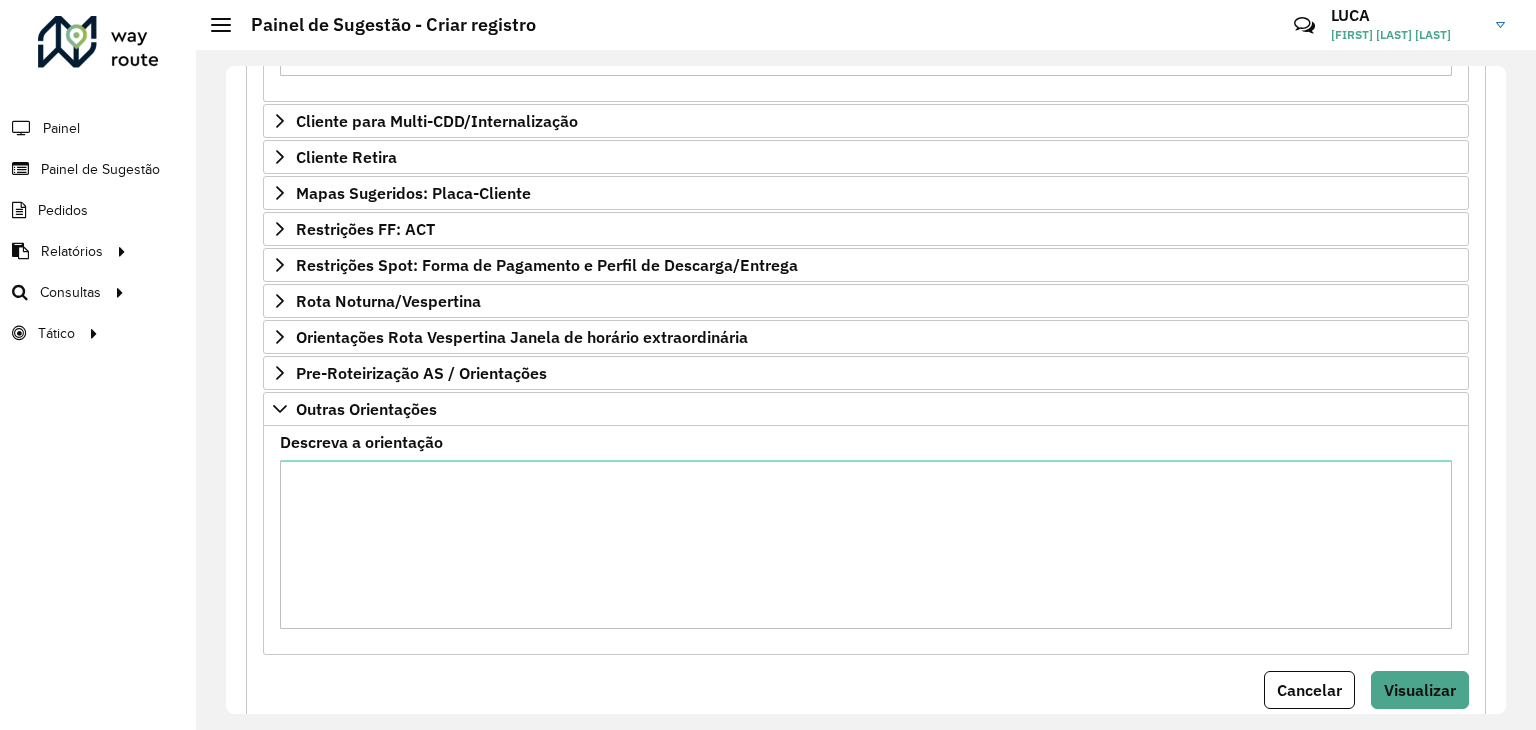 scroll, scrollTop: 1157, scrollLeft: 0, axis: vertical 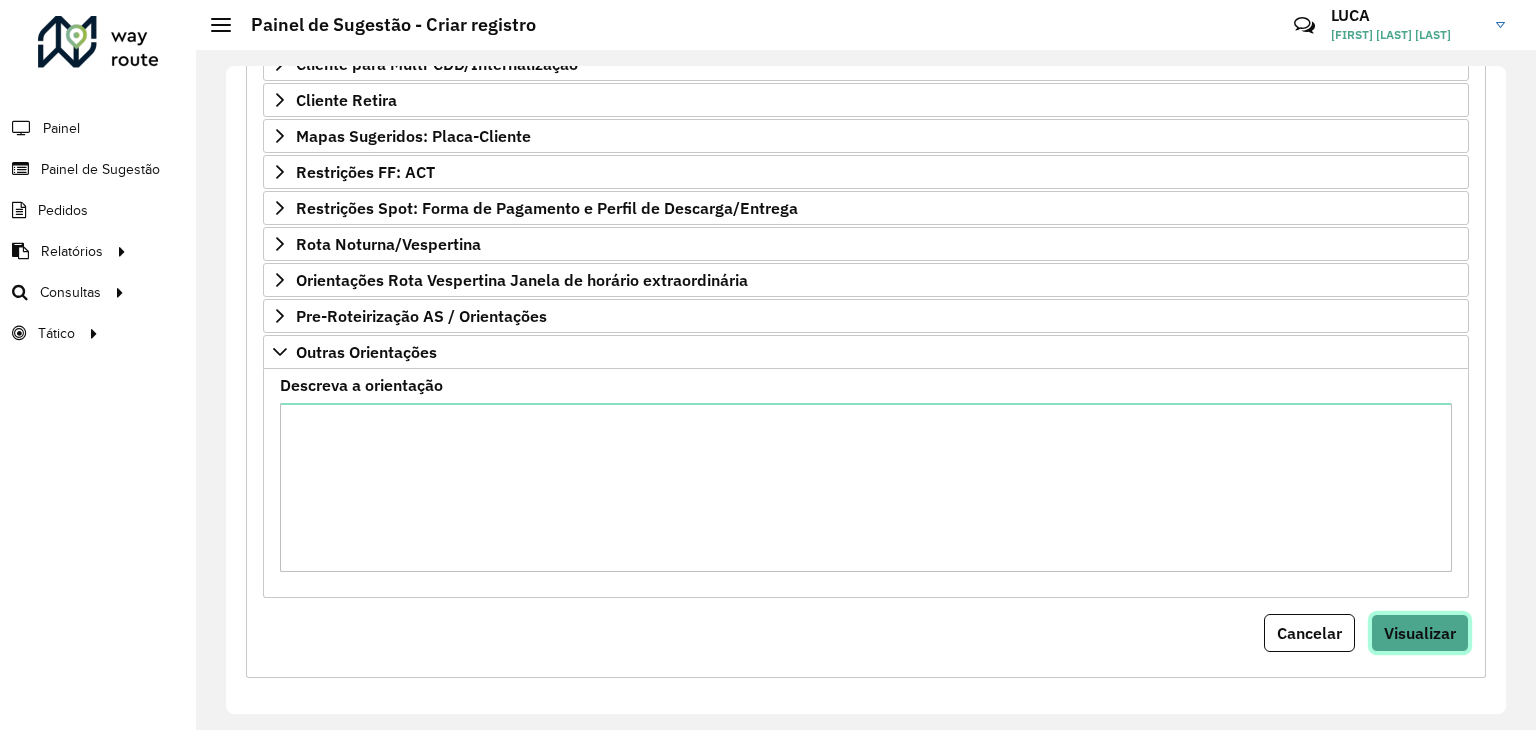 click on "Visualizar" at bounding box center (1420, 633) 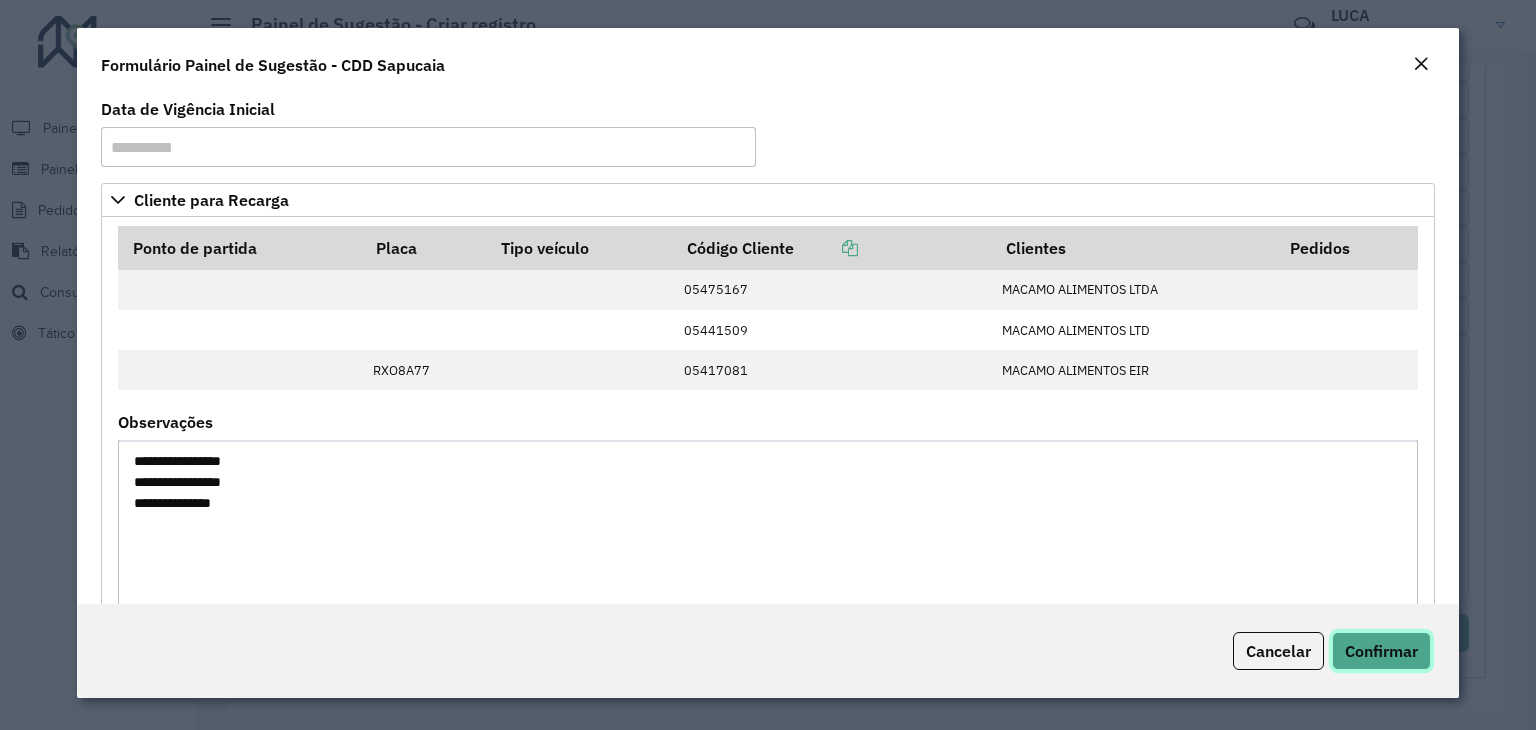 click on "Confirmar" 